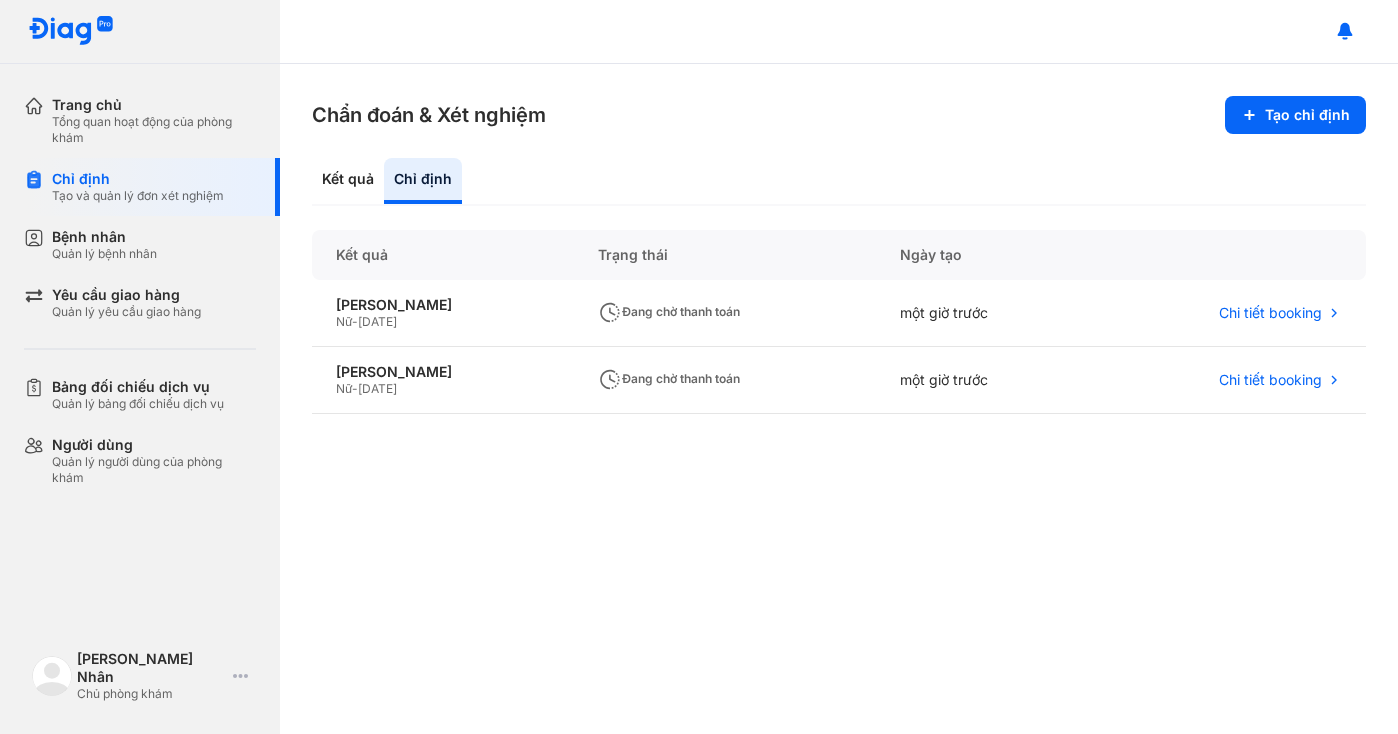 scroll, scrollTop: 0, scrollLeft: 0, axis: both 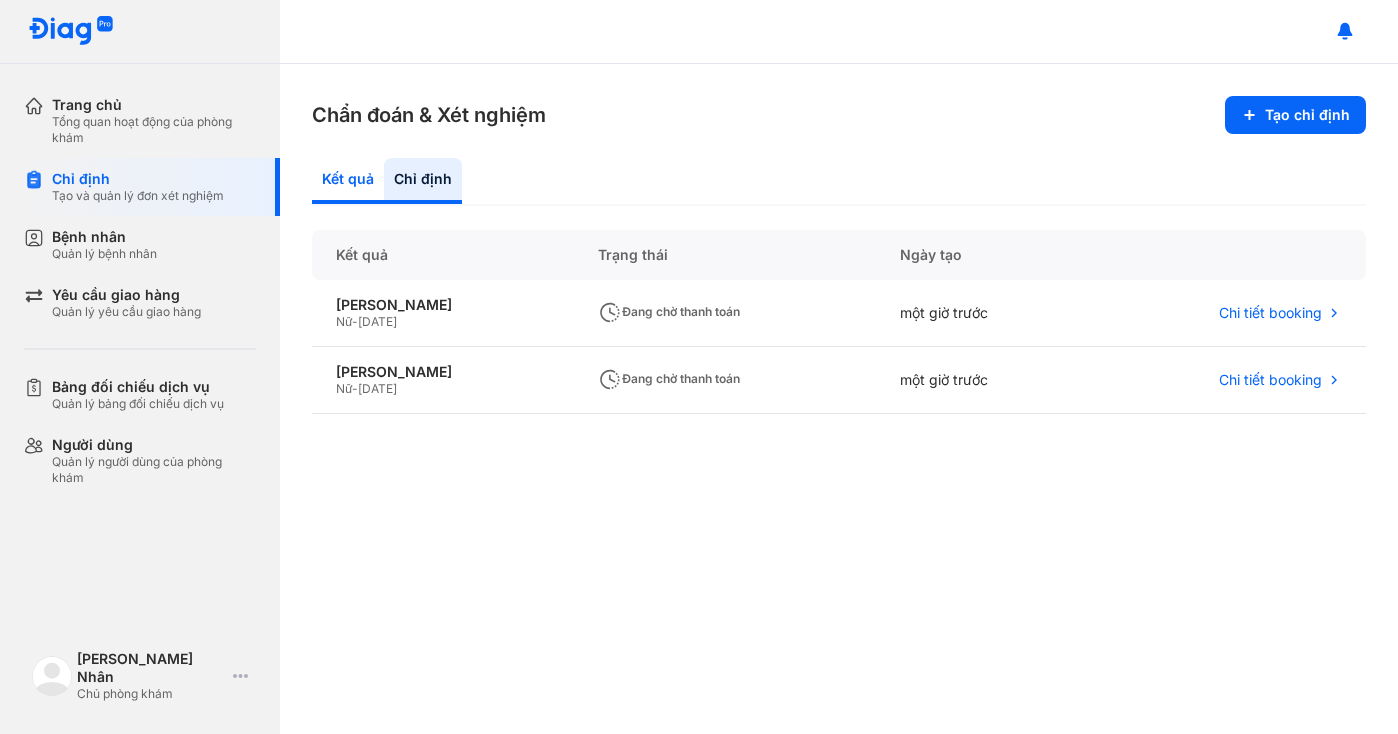 click on "Kết quả" 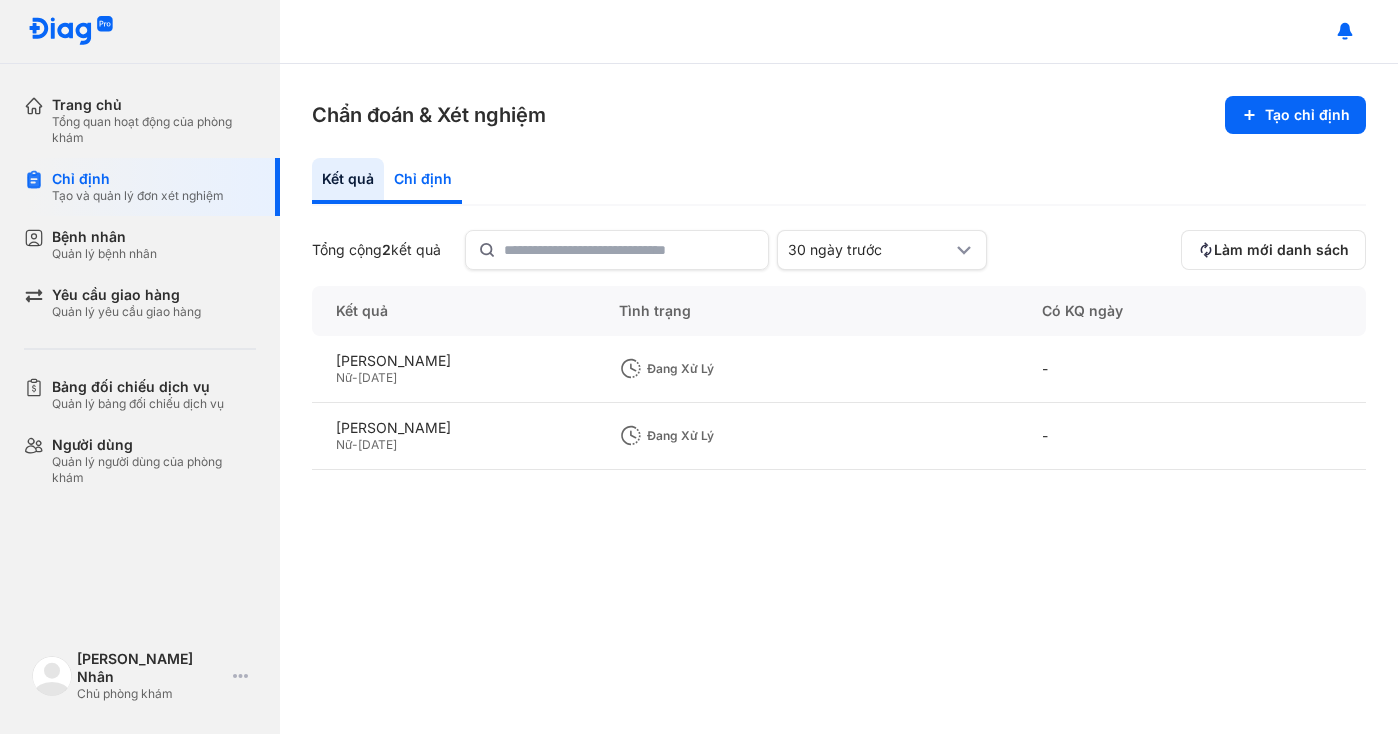 click on "Chỉ định" 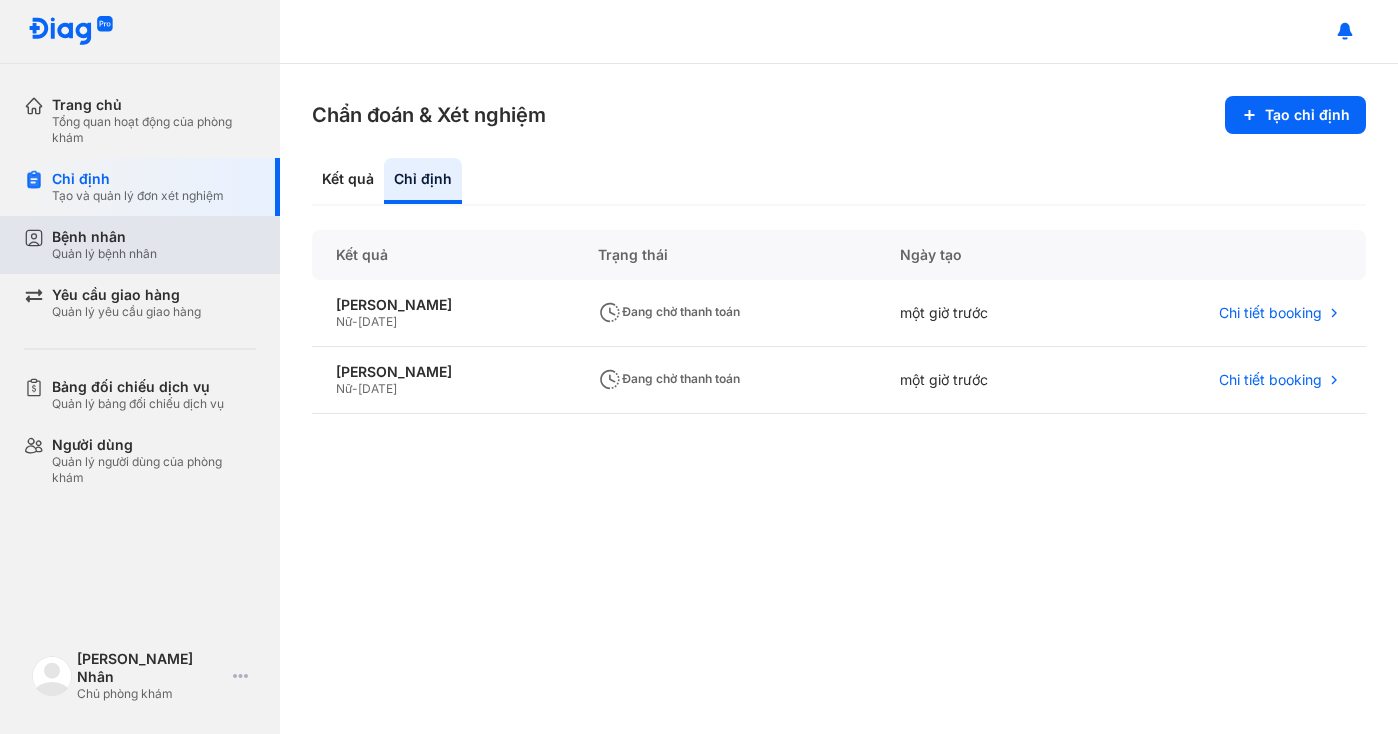 click on "Bệnh nhân" at bounding box center (104, 237) 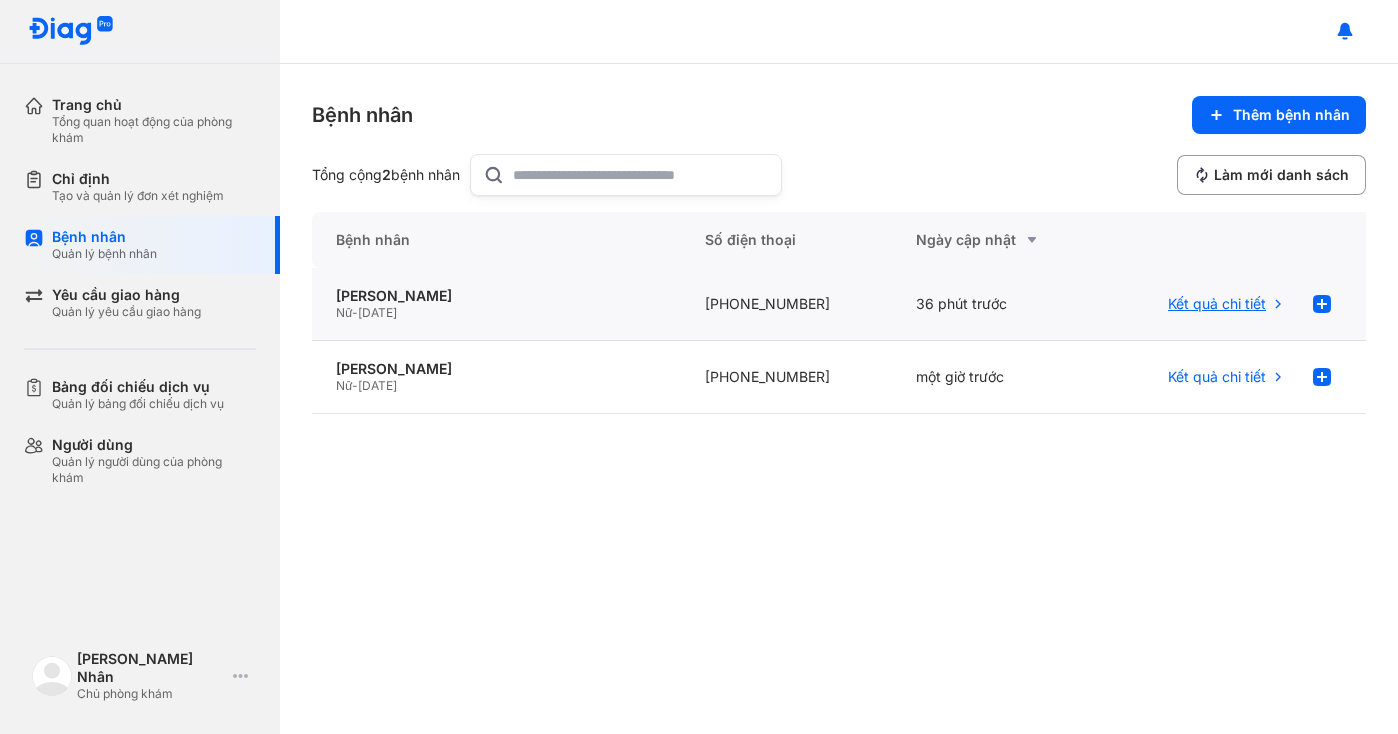 click on "Kết quả chi tiết" at bounding box center (1217, 304) 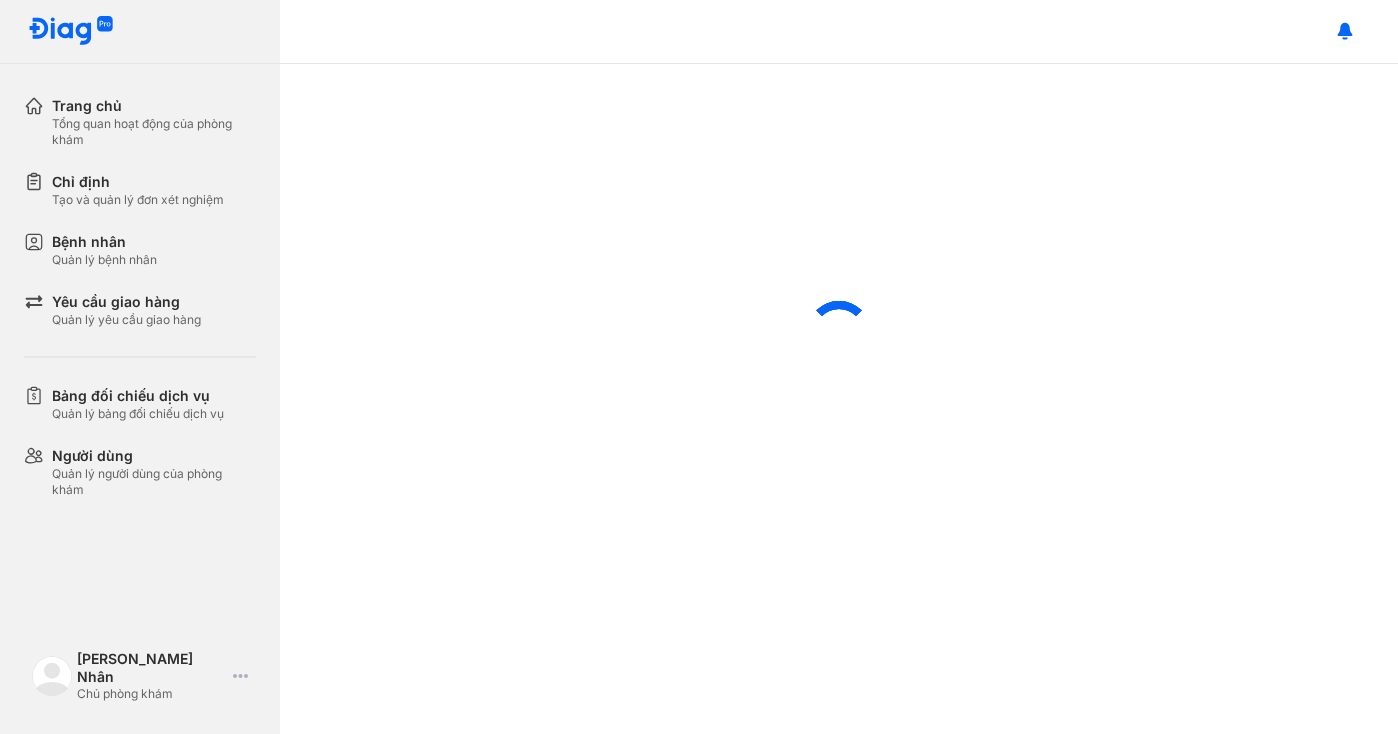 scroll, scrollTop: 0, scrollLeft: 0, axis: both 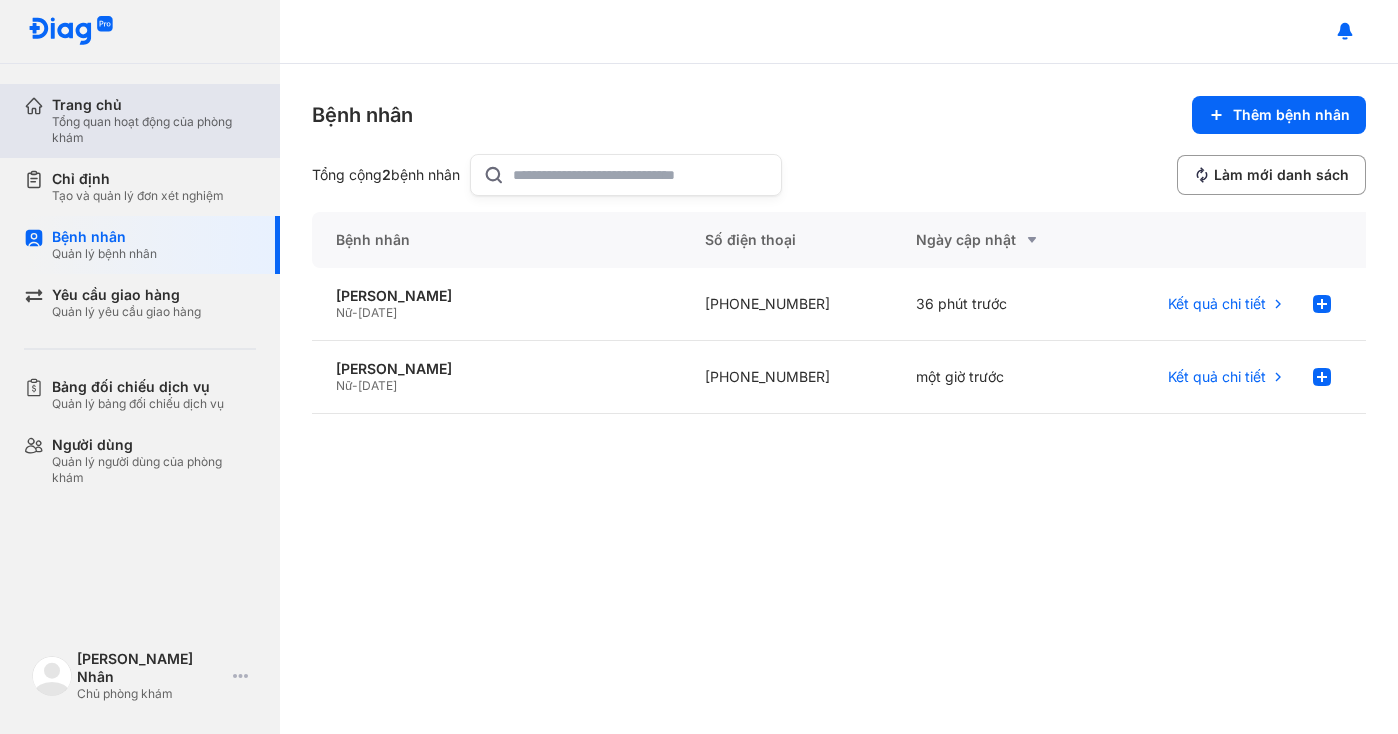click on "Tổng quan hoạt động của phòng khám" at bounding box center [154, 130] 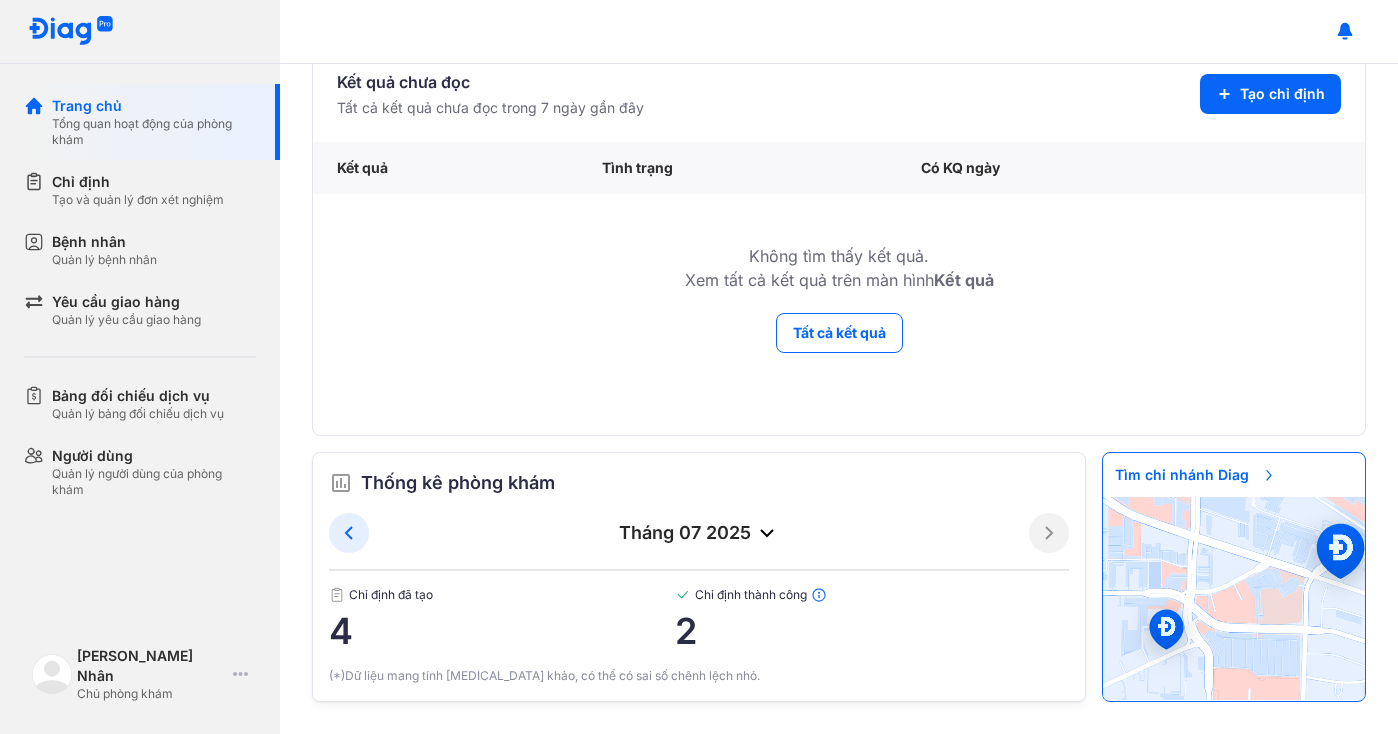 scroll, scrollTop: 0, scrollLeft: 0, axis: both 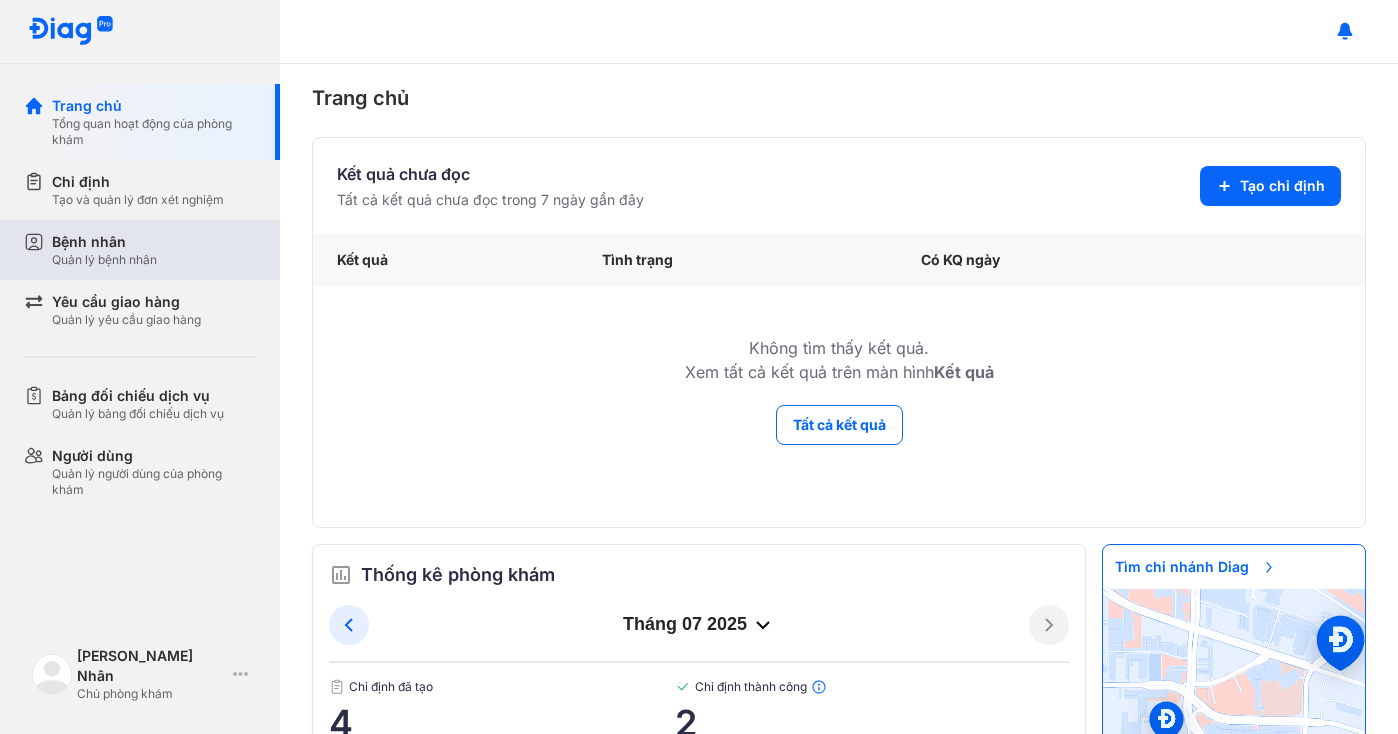 click on "Bệnh nhân Quản lý bệnh nhân" at bounding box center (154, 250) 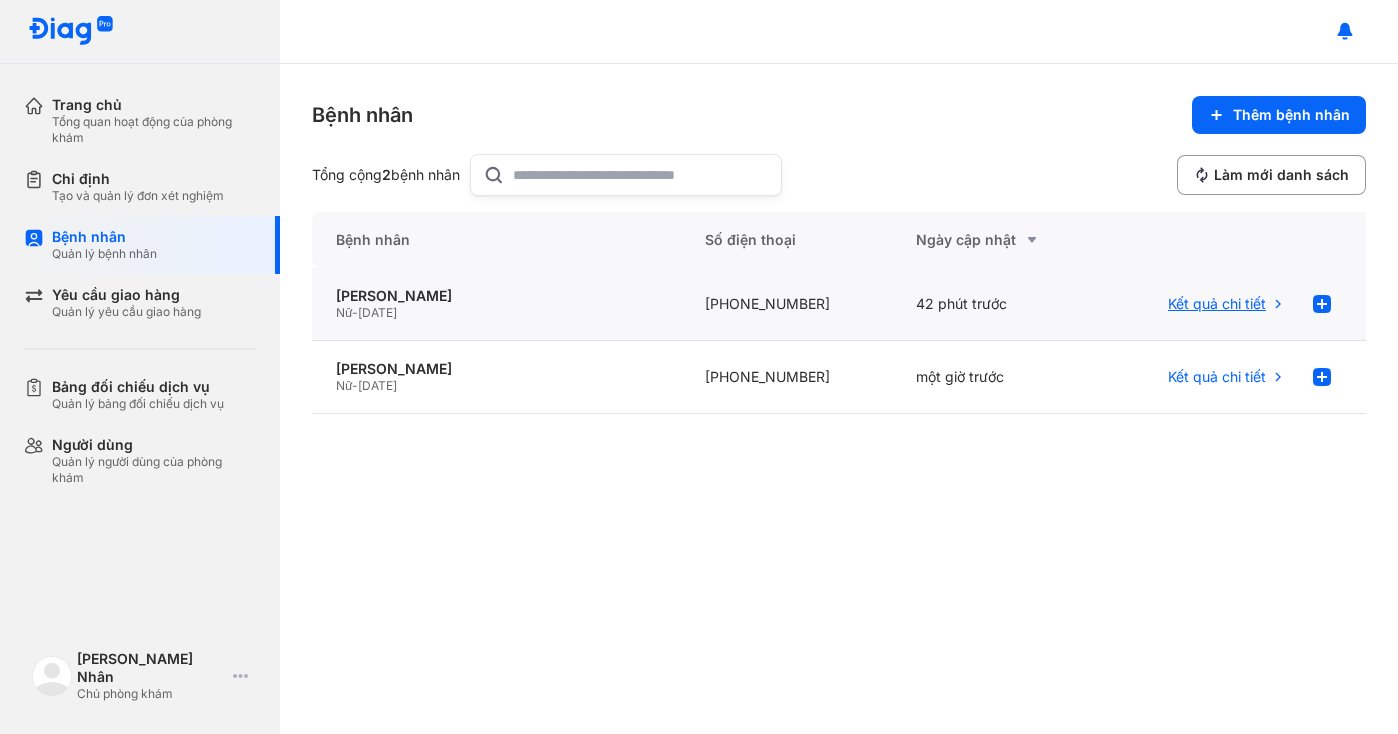 click on "Kết quả chi tiết" at bounding box center [1217, 304] 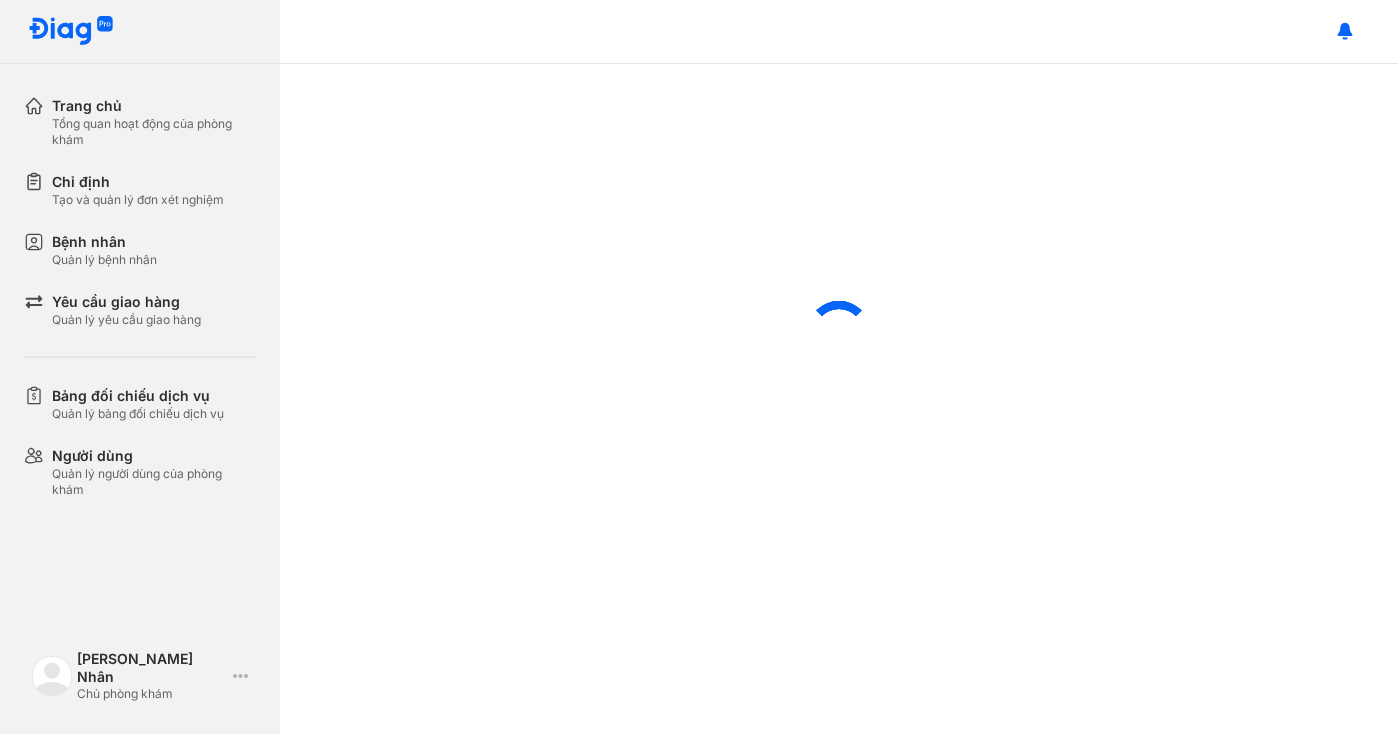 scroll, scrollTop: 0, scrollLeft: 0, axis: both 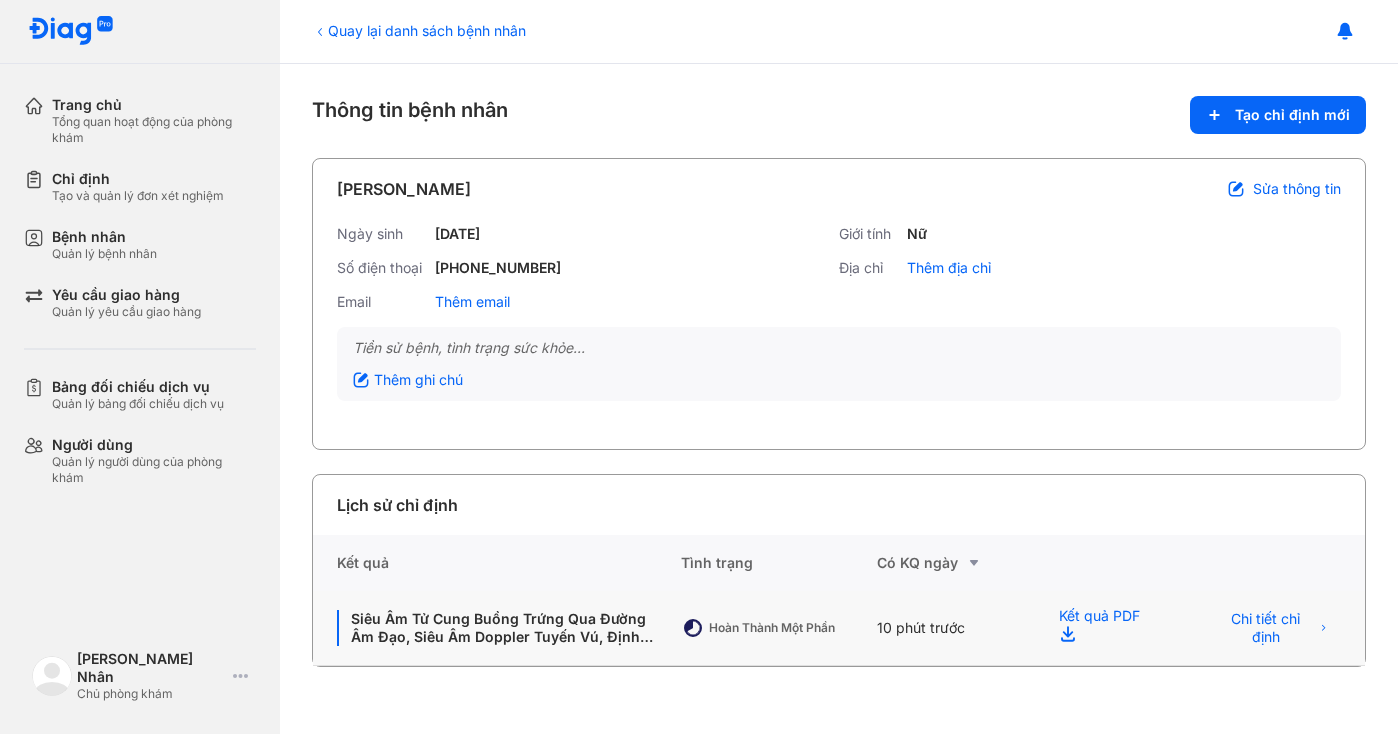 click on "Kết quả PDF" 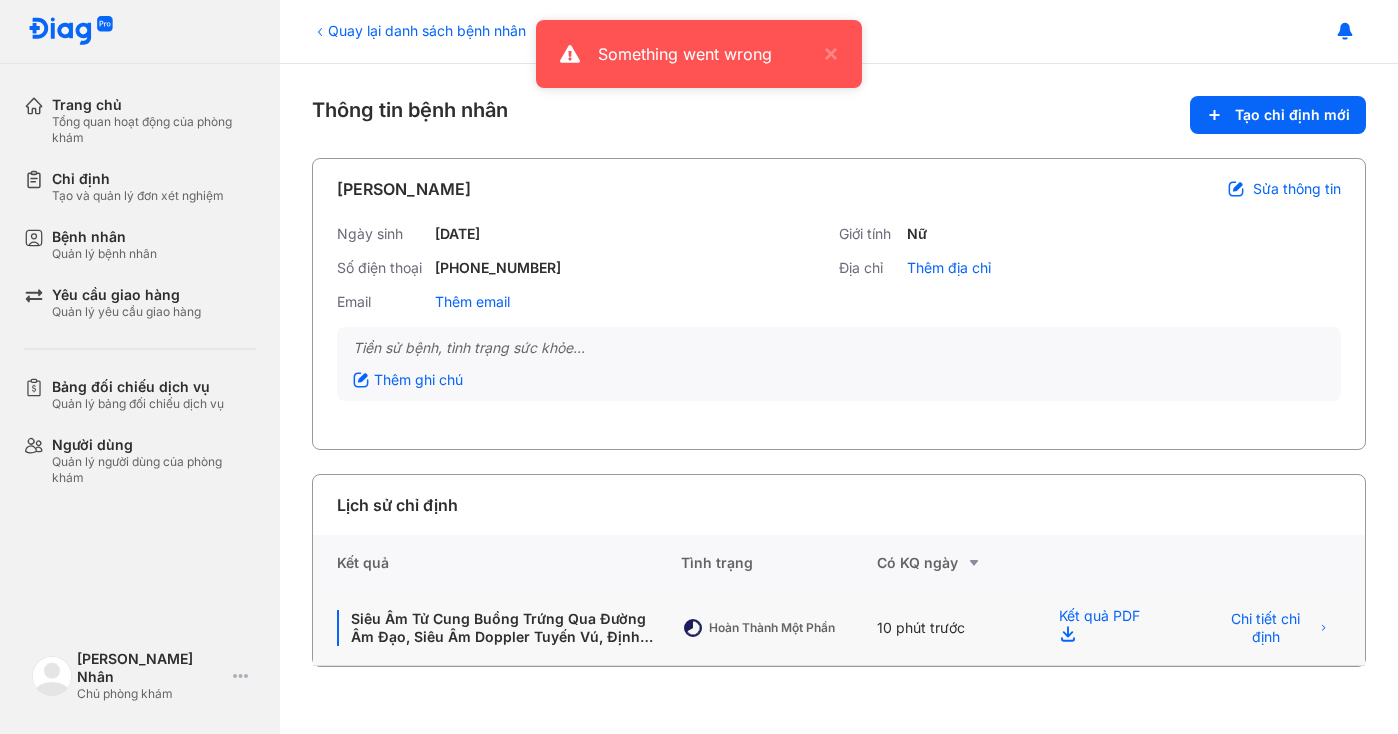click 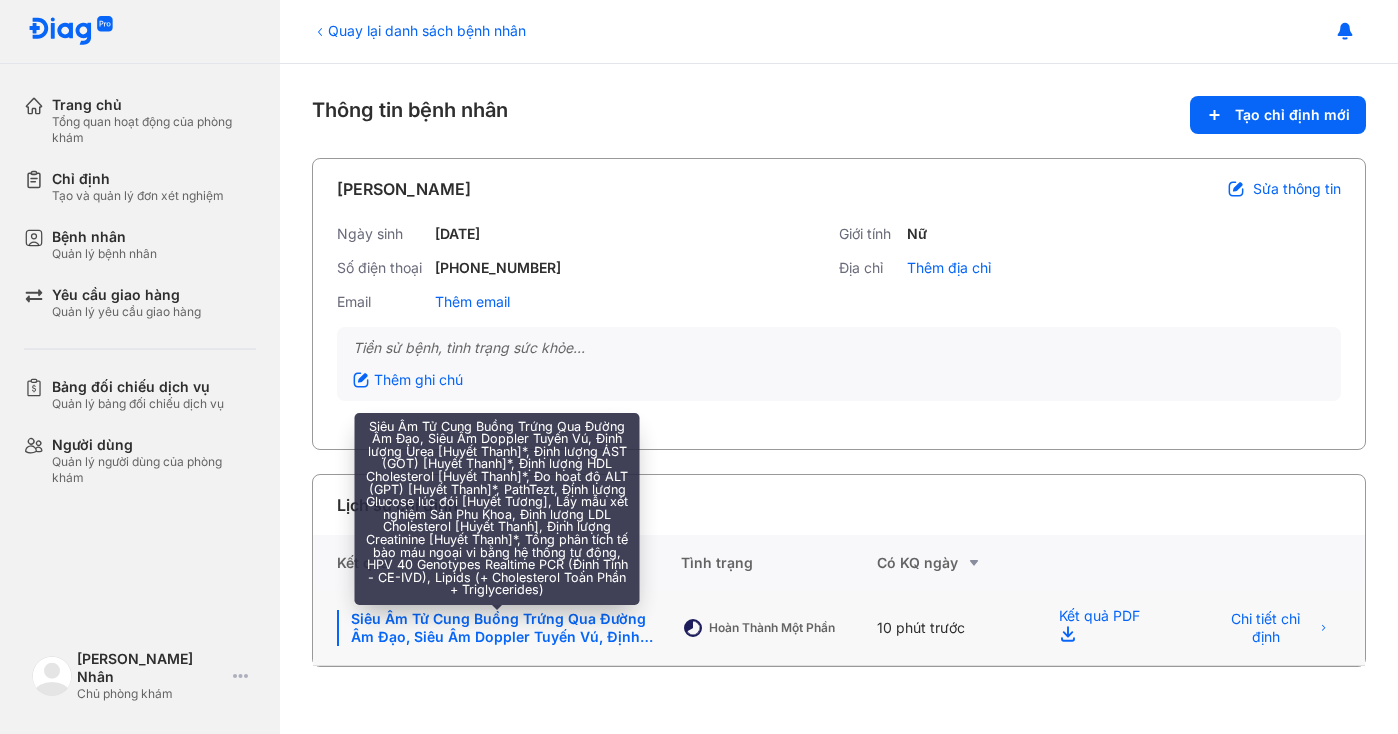 click on "Siêu Âm Tử Cung Buồng Trứng Qua Đường Âm Đạo, Siêu Âm Doppler Tuyến Vú, Định lượng Urea [Huyết Thanh]*, Định lượng AST (GOT) [Huyết Thanh]*, Định lượng HDL Cholesterol [Huyết Thanh]*, Đo hoạt độ ALT (GPT) [Huyết Thanh]*, PathTezt, Định lượng Glucose lúc đói [Huyết Tương], Lấy mẫu xét nghiệm Sản Phụ Khoa, Định lượng LDL Cholesterol [Huyết Thanh], Định lượng Creatinine [Huyết Thanh]*, Tổng phân tích tế bào máu ngoại vi bằng hệ thống tự động, HPV 40 Genotypes Realtime PCR (Định Tính - CE-IVD), Lipids (+ Cholesterol Toàn Phần + Triglycerides)" 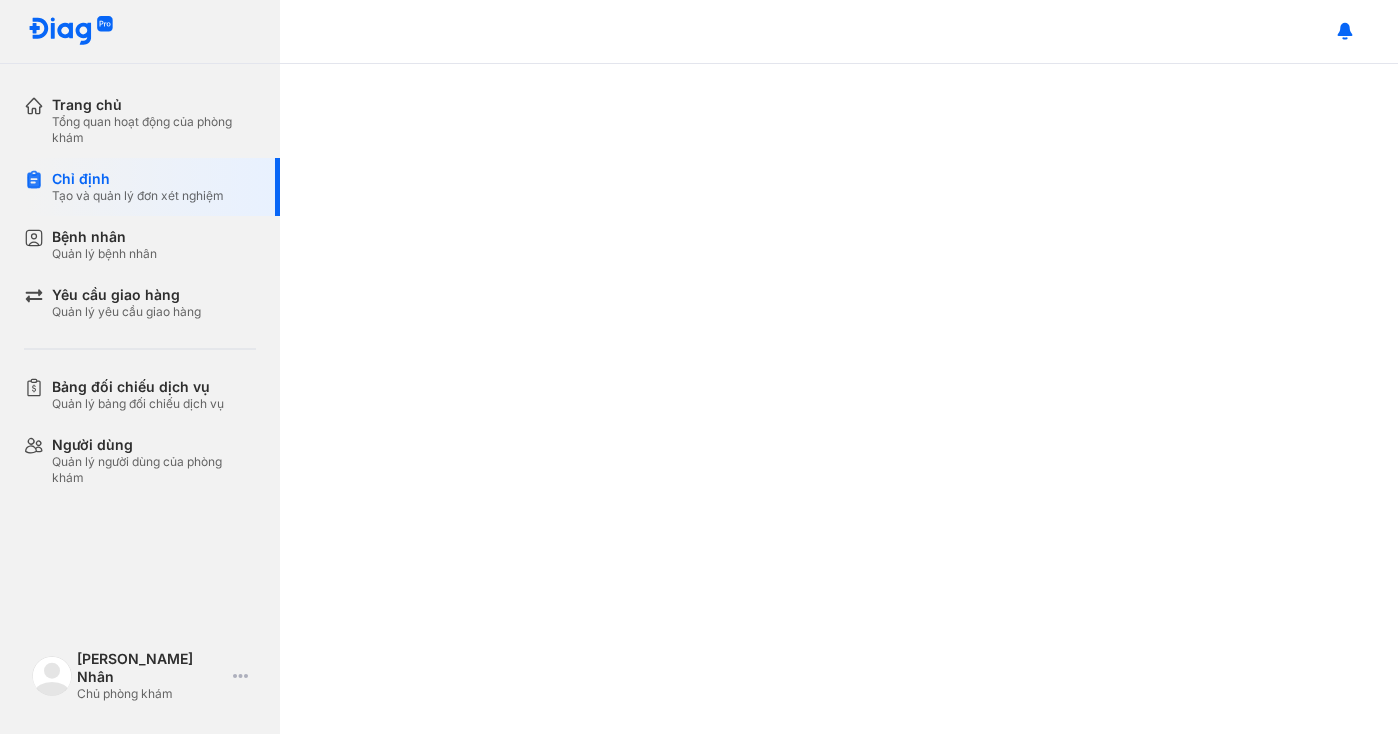 scroll, scrollTop: 0, scrollLeft: 0, axis: both 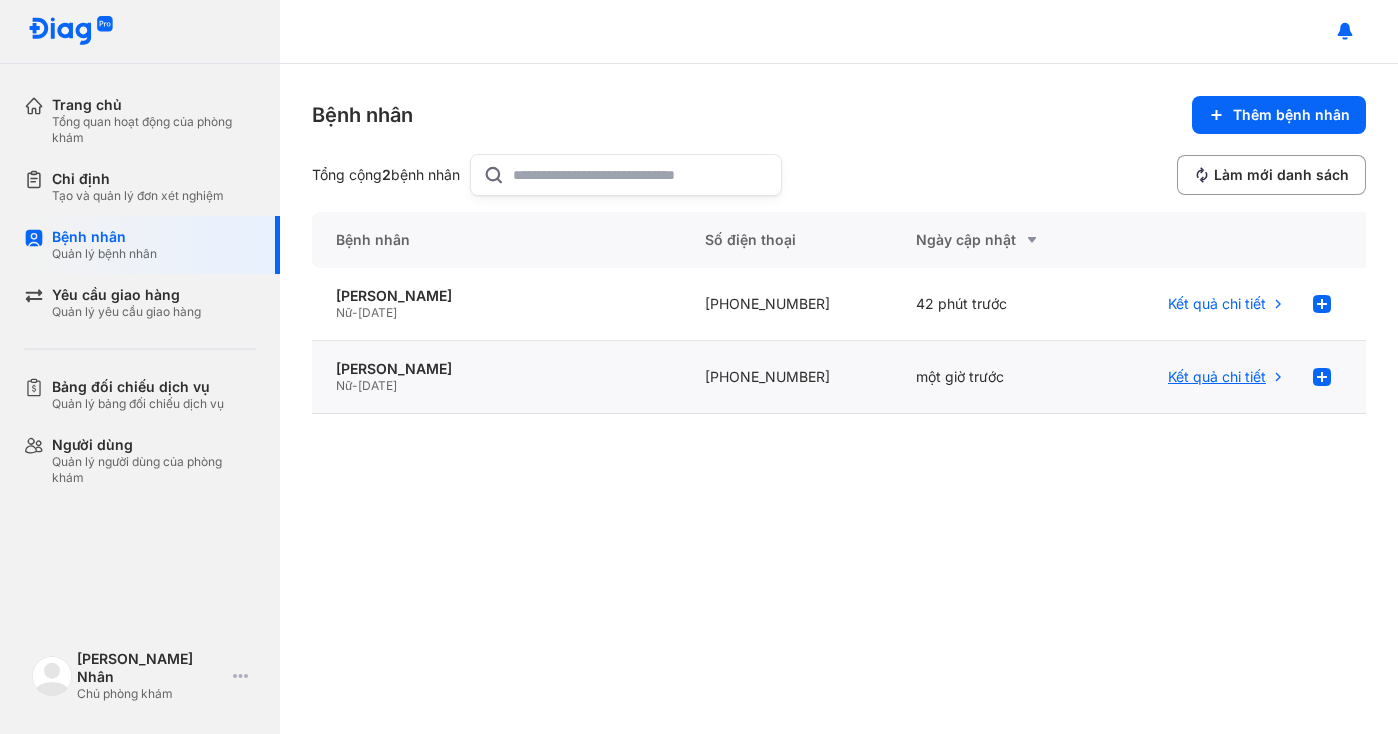 click on "Kết quả chi tiết" at bounding box center [1217, 377] 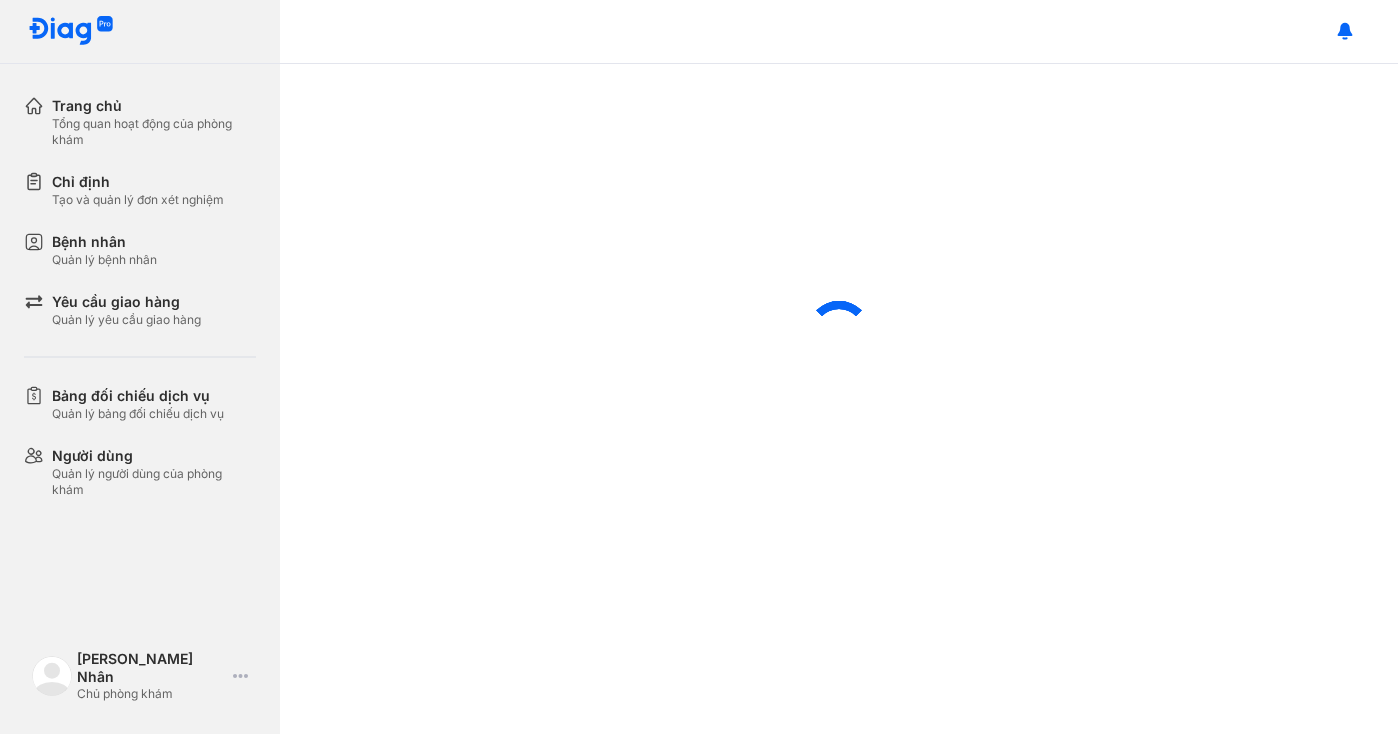 scroll, scrollTop: 0, scrollLeft: 0, axis: both 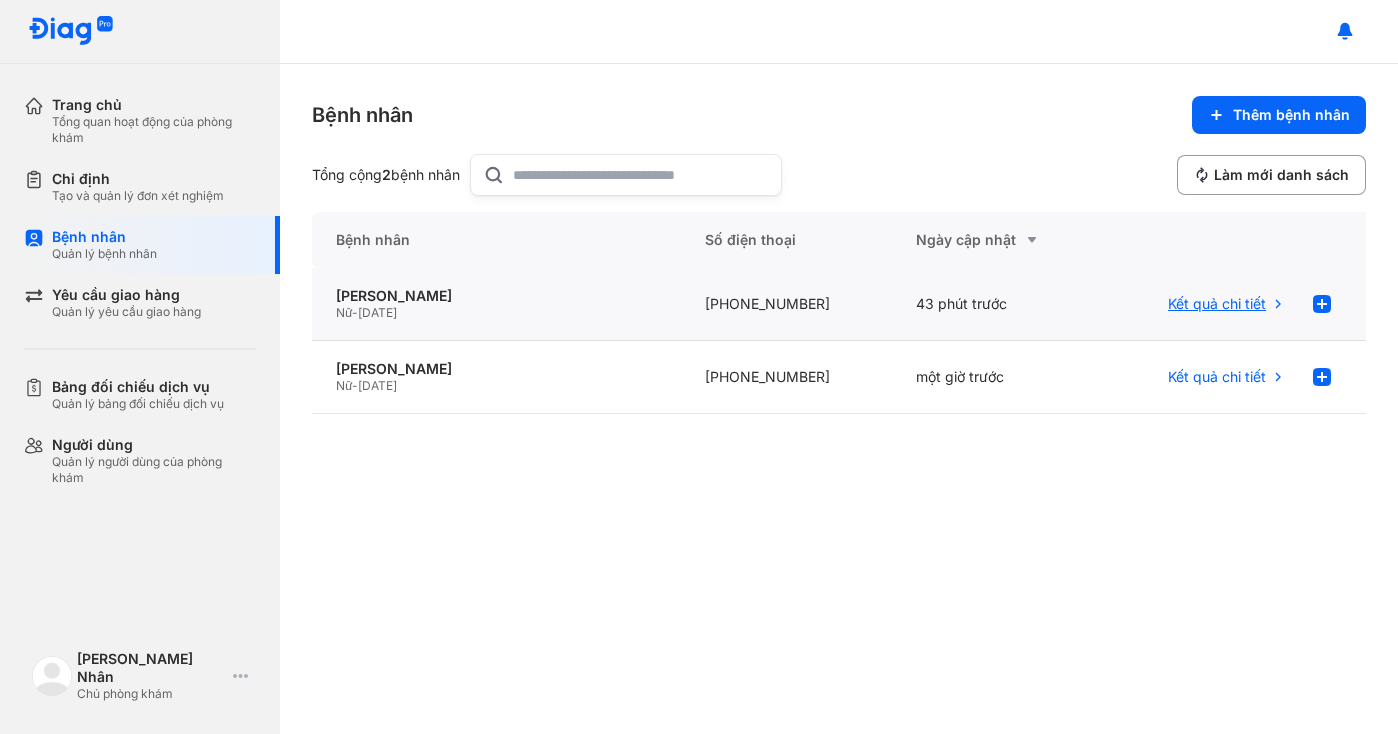 click on "Kết quả chi tiết" at bounding box center [1217, 304] 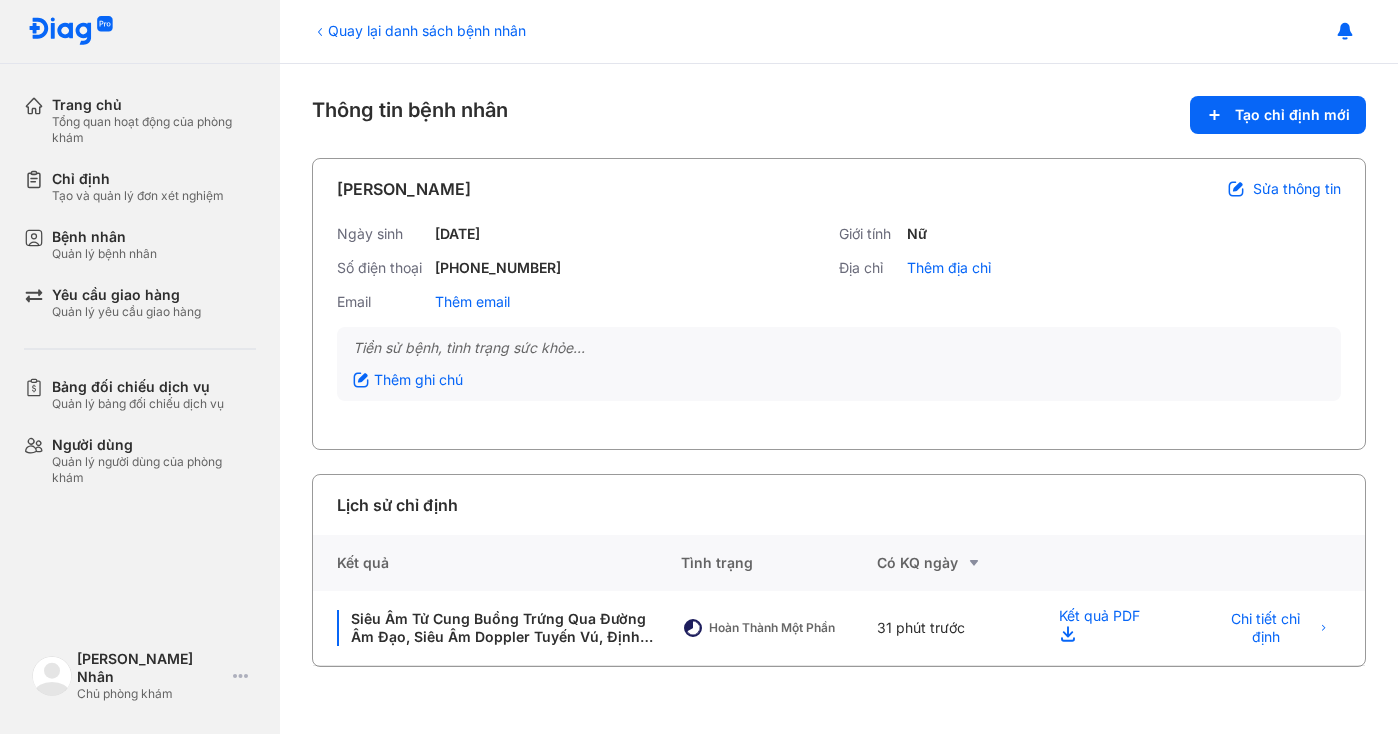 scroll, scrollTop: 0, scrollLeft: 0, axis: both 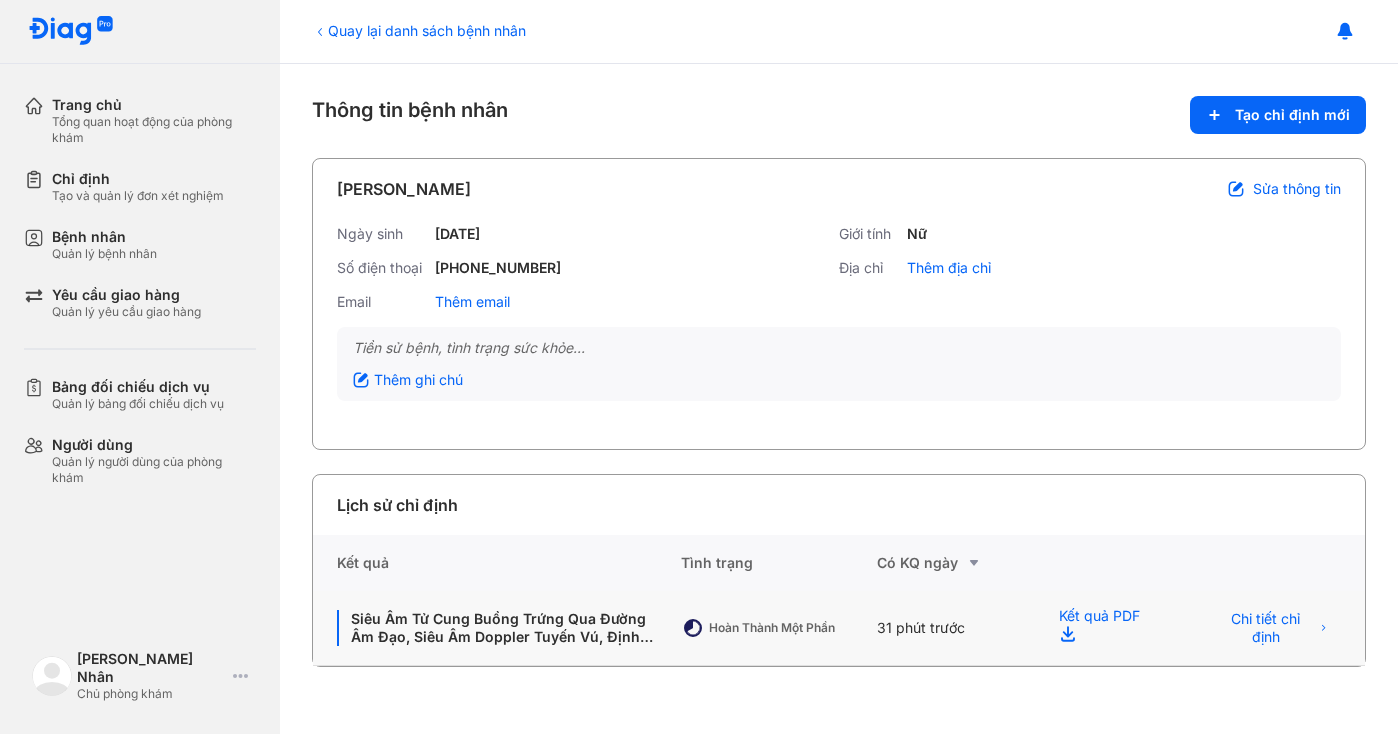 click on "Kết quả PDF" 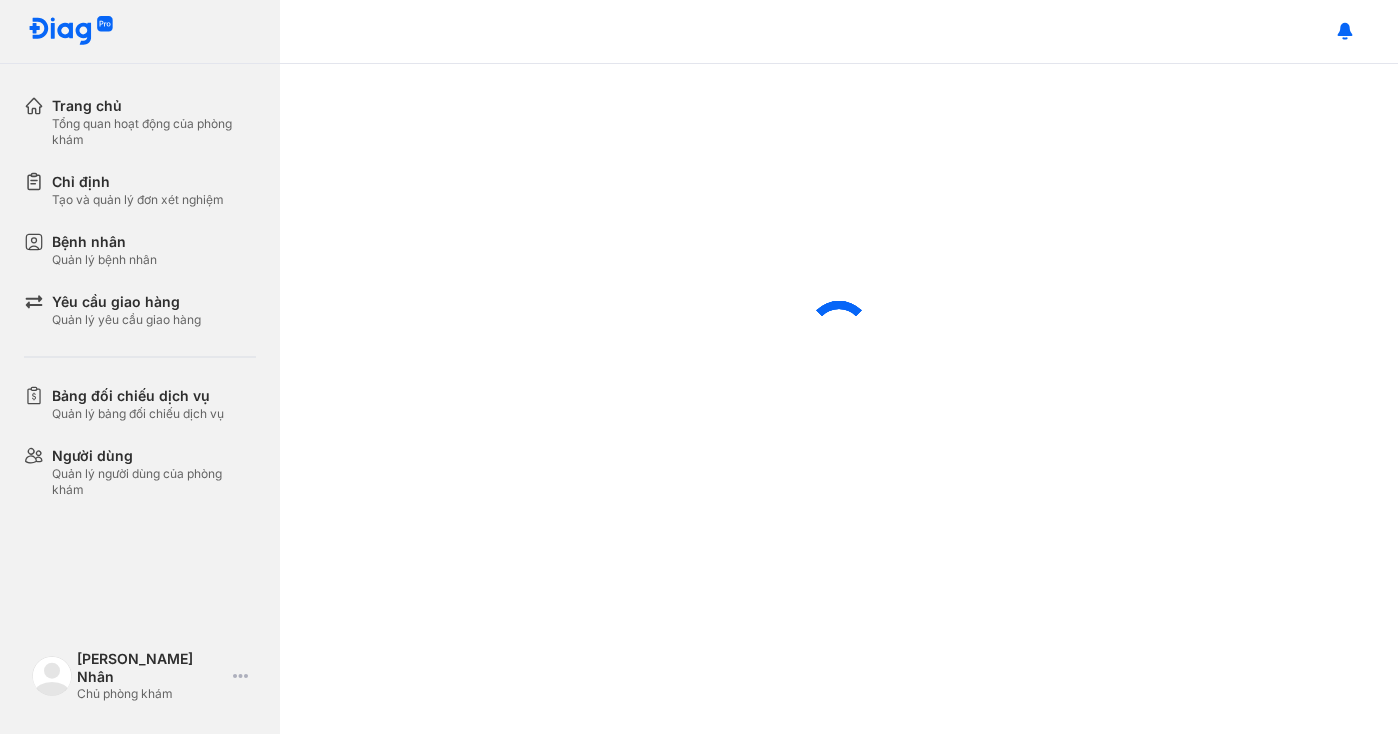 scroll, scrollTop: 0, scrollLeft: 0, axis: both 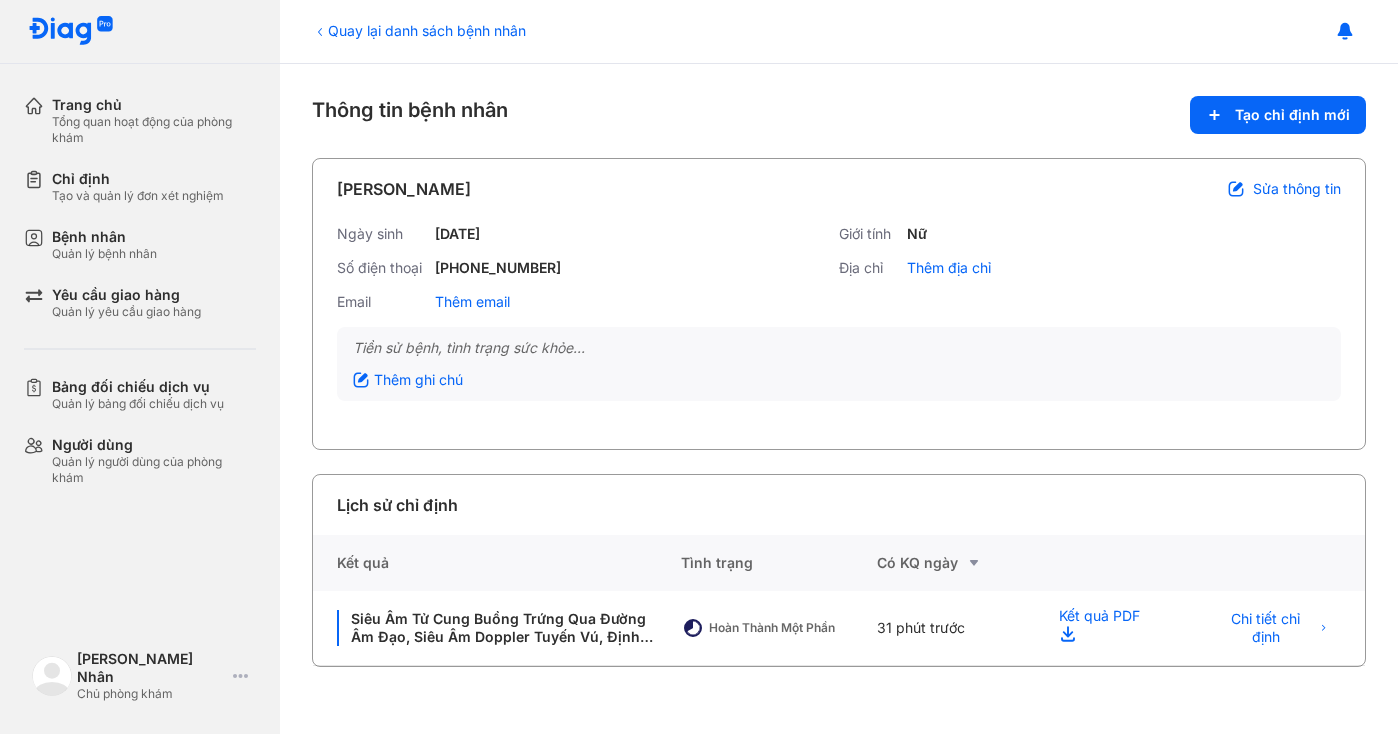 click on "Quay lại danh sách bệnh nhân" at bounding box center (419, 30) 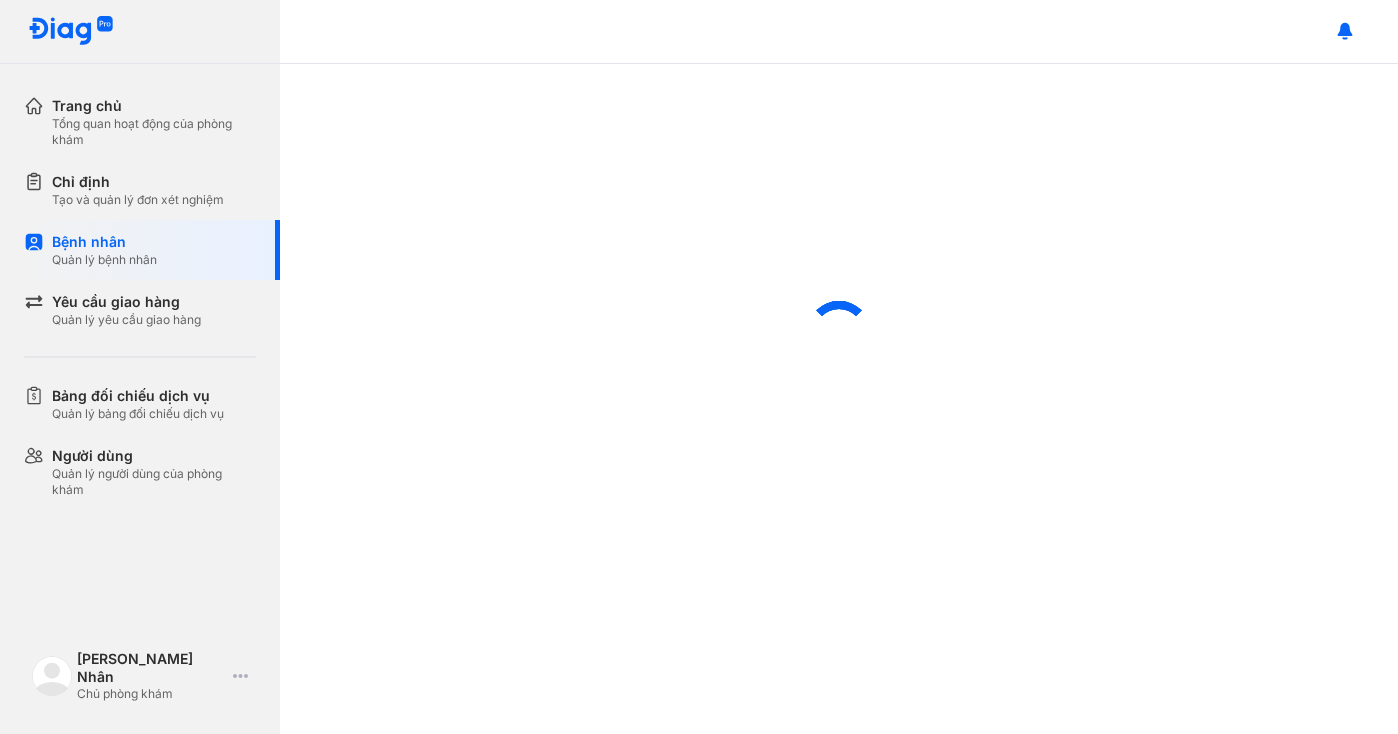 scroll, scrollTop: 0, scrollLeft: 0, axis: both 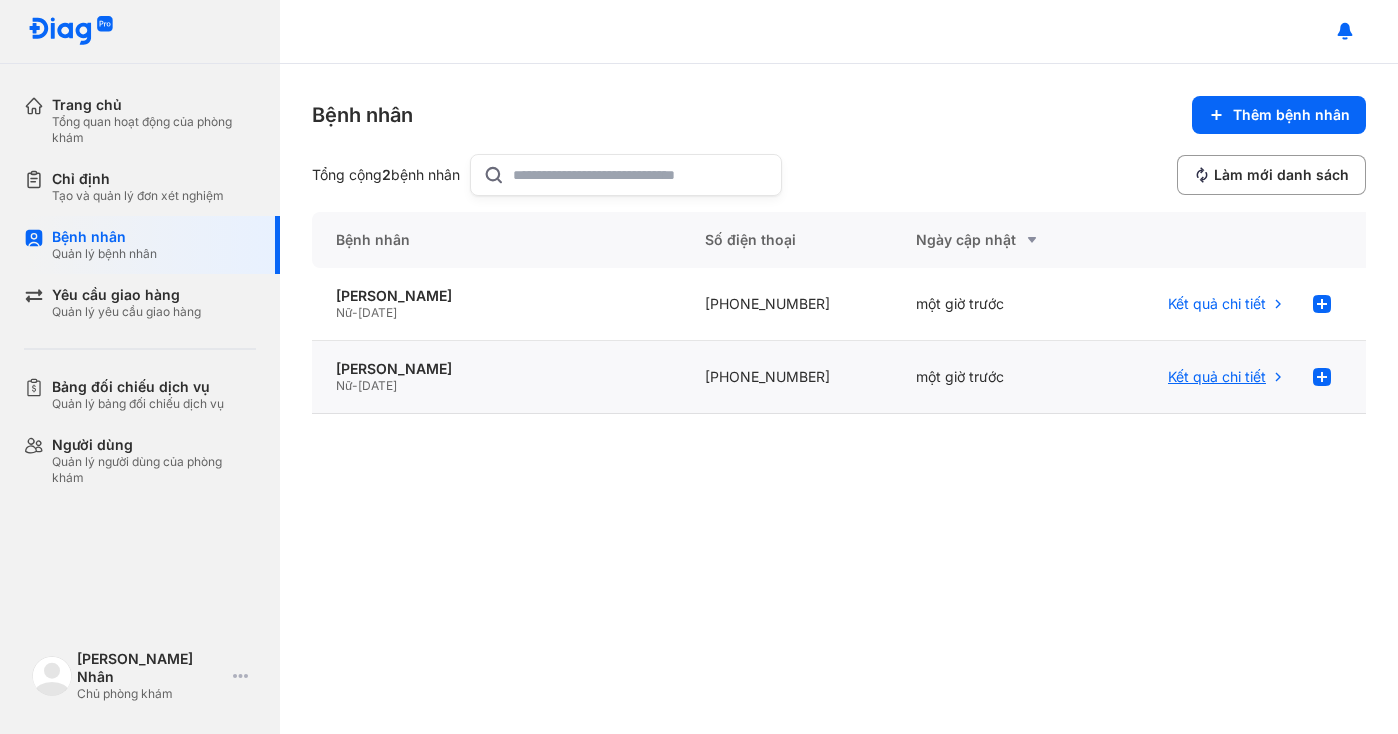 click on "Kết quả chi tiết" at bounding box center (1217, 377) 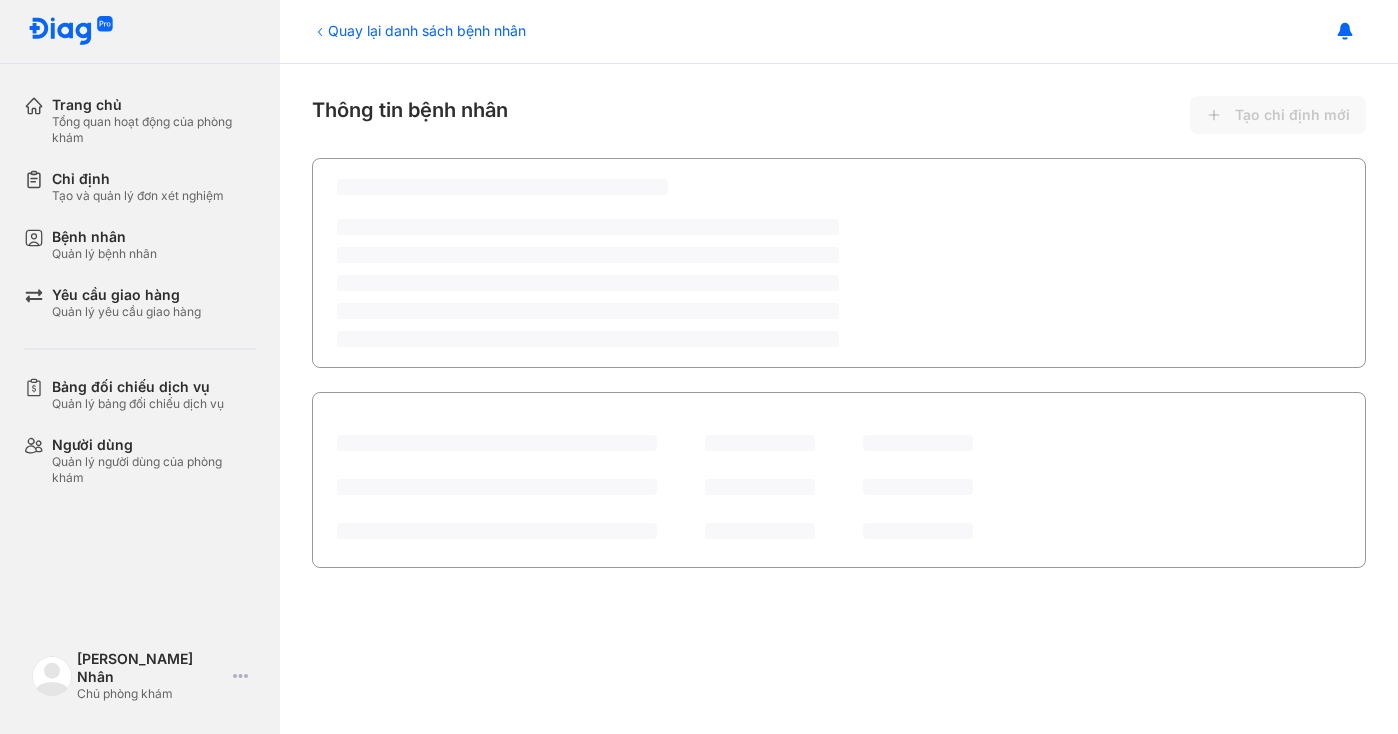 scroll, scrollTop: 0, scrollLeft: 0, axis: both 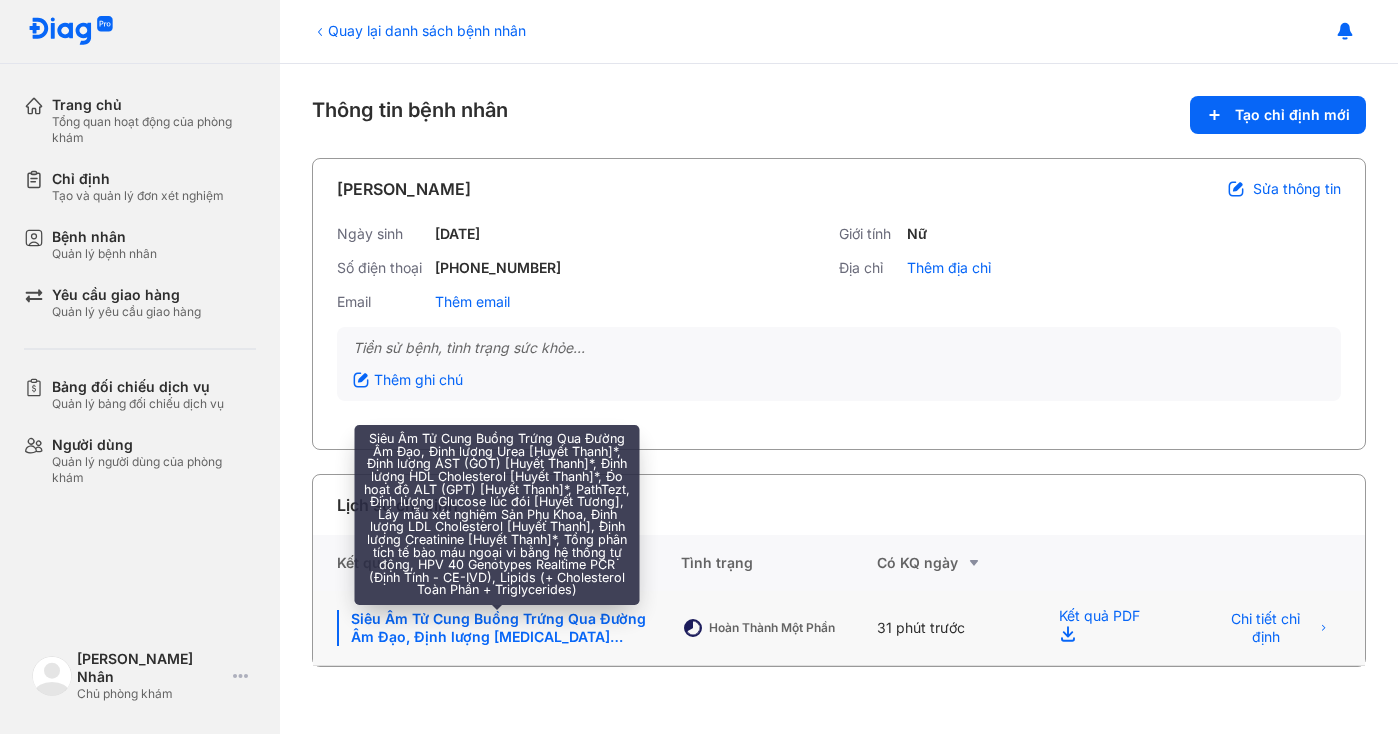 click on "Siêu Âm Tử Cung Buồng Trứng Qua Đường Âm Đạo, Định lượng Urea [Huyết Thanh]*, Định lượng AST (GOT) [Huyết Thanh]*, Định lượng HDL Cholesterol [Huyết Thanh]*, Đo hoạt độ ALT (GPT) [Huyết Thanh]*, PathTezt, Định lượng Glucose lúc đói [Huyết Tương], Lấy mẫu xét nghiệm Sản Phụ Khoa, Định lượng LDL Cholesterol [Huyết Thanh], Định lượng Creatinine [Huyết Thanh]*, Tổng phân tích tế bào máu ngoại vi bằng hệ thống tự động, HPV 40 Genotypes Realtime PCR (Định Tính - CE-IVD), Lipids (+ Cholesterol Toàn Phần + Triglycerides)" 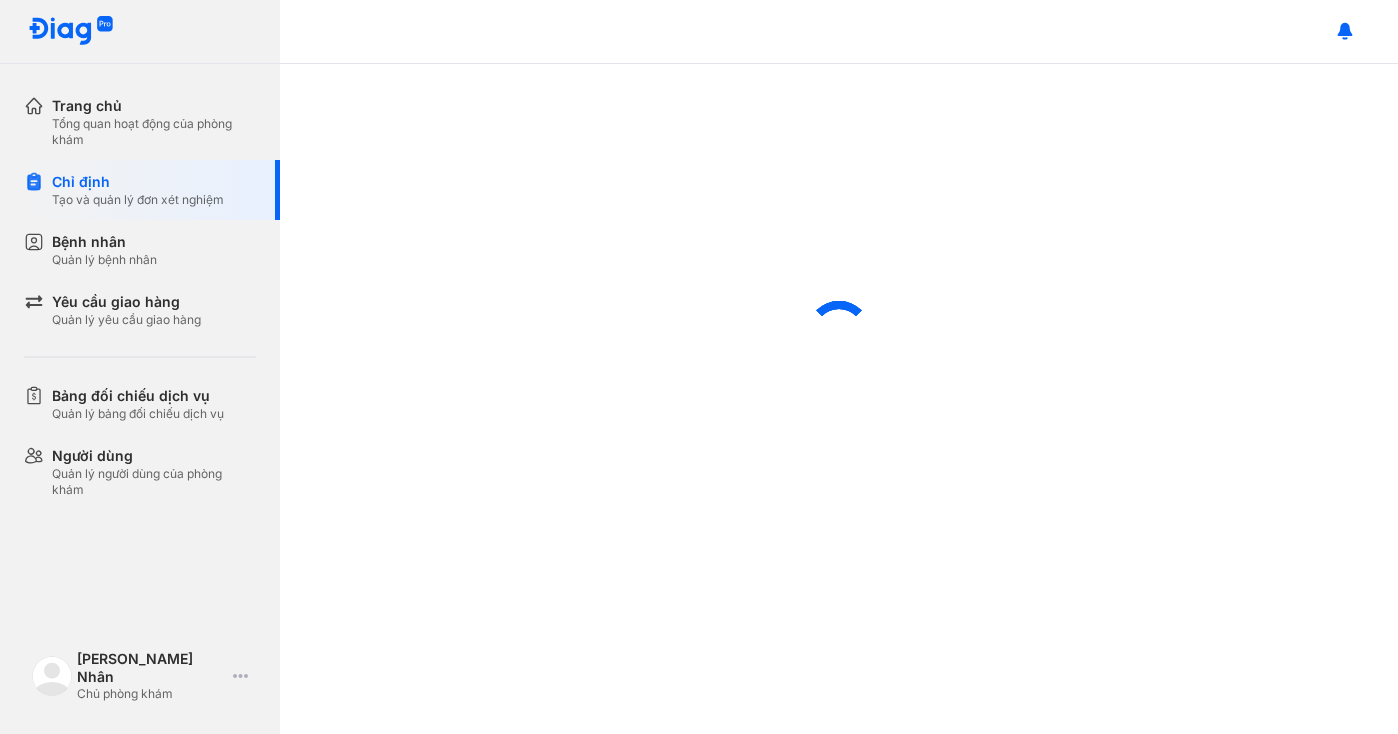 scroll, scrollTop: 0, scrollLeft: 0, axis: both 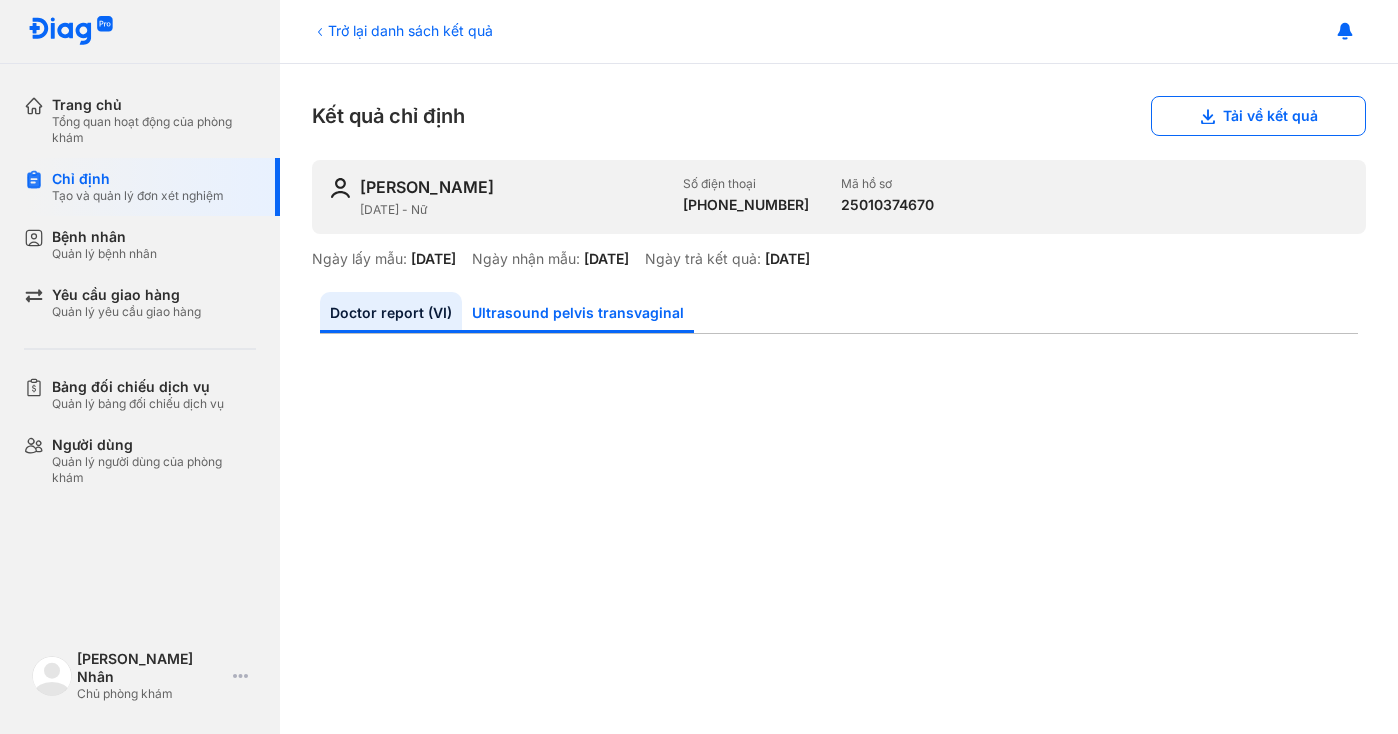click on "Ultrasound pelvis transvaginal" at bounding box center [578, 312] 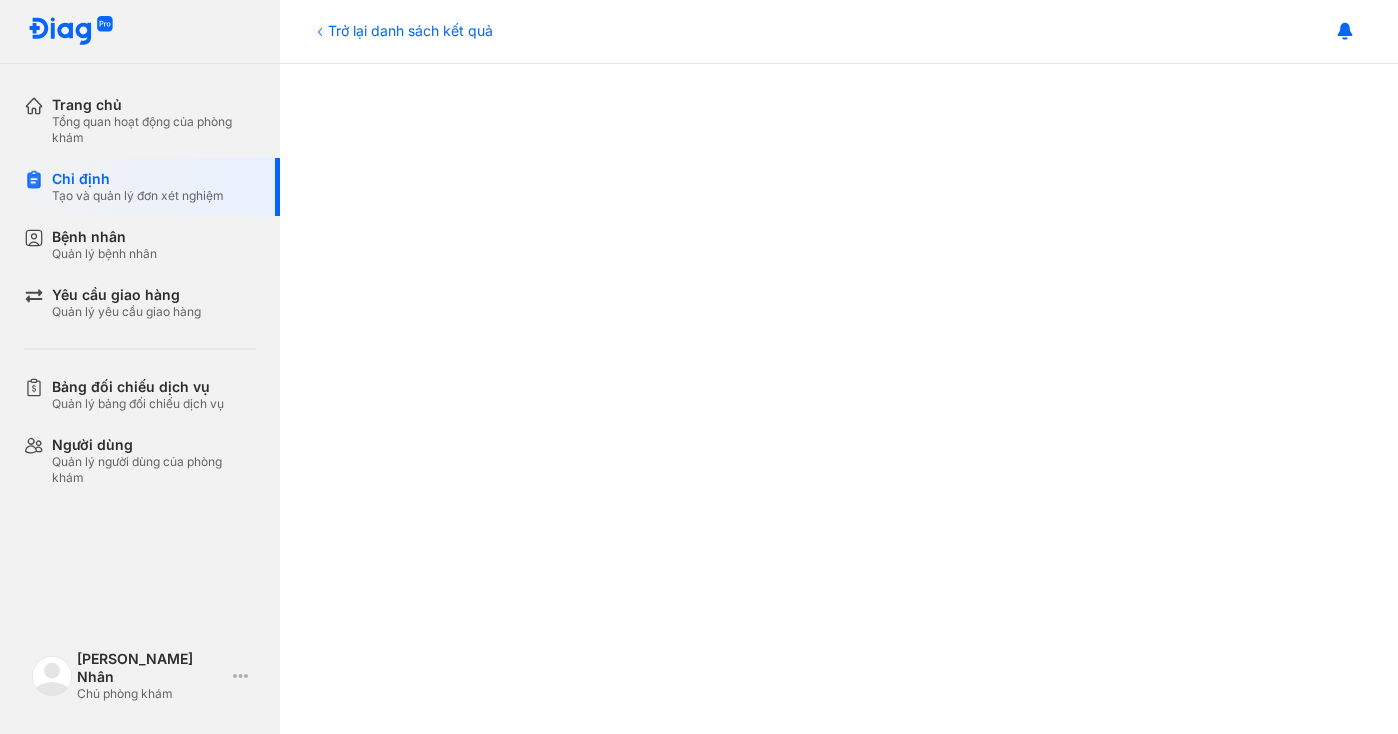 scroll, scrollTop: 0, scrollLeft: 0, axis: both 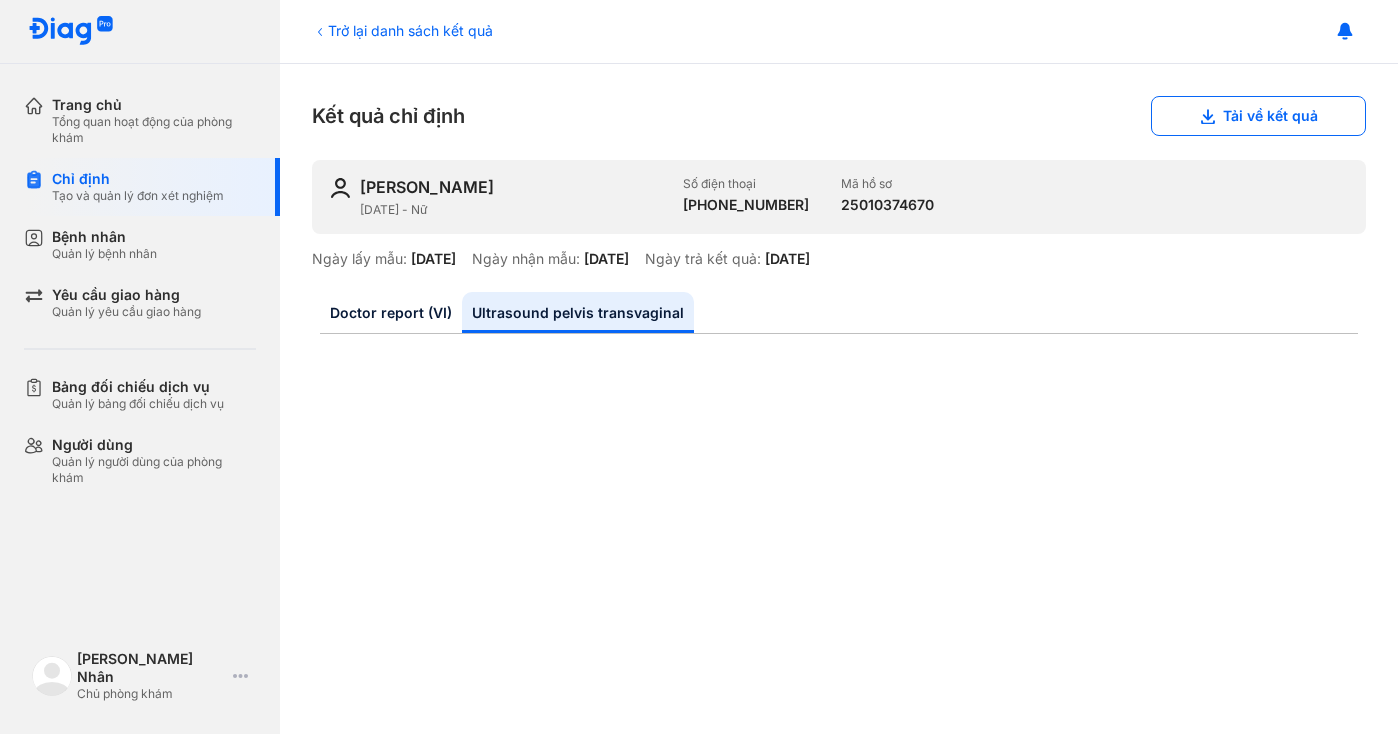 click on "Trở lại danh sách kết quả" at bounding box center (402, 30) 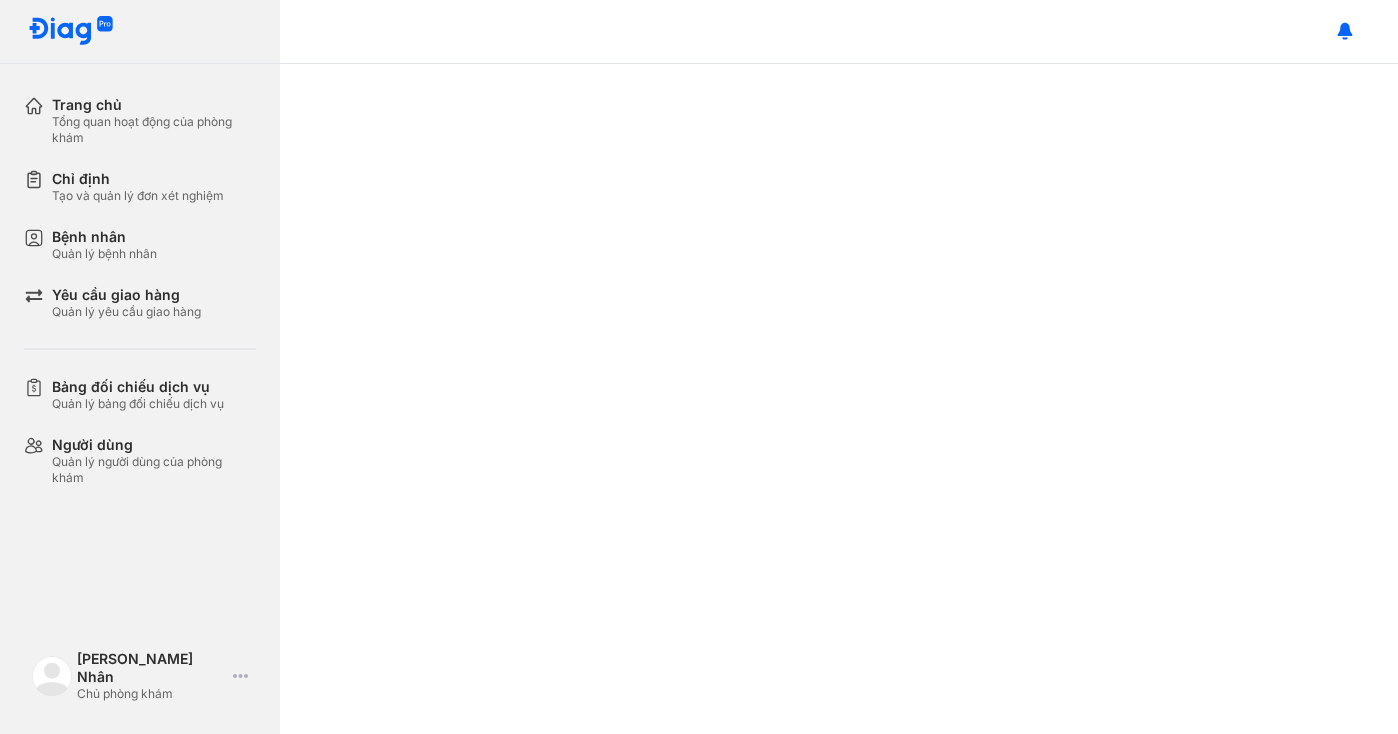 scroll, scrollTop: 0, scrollLeft: 0, axis: both 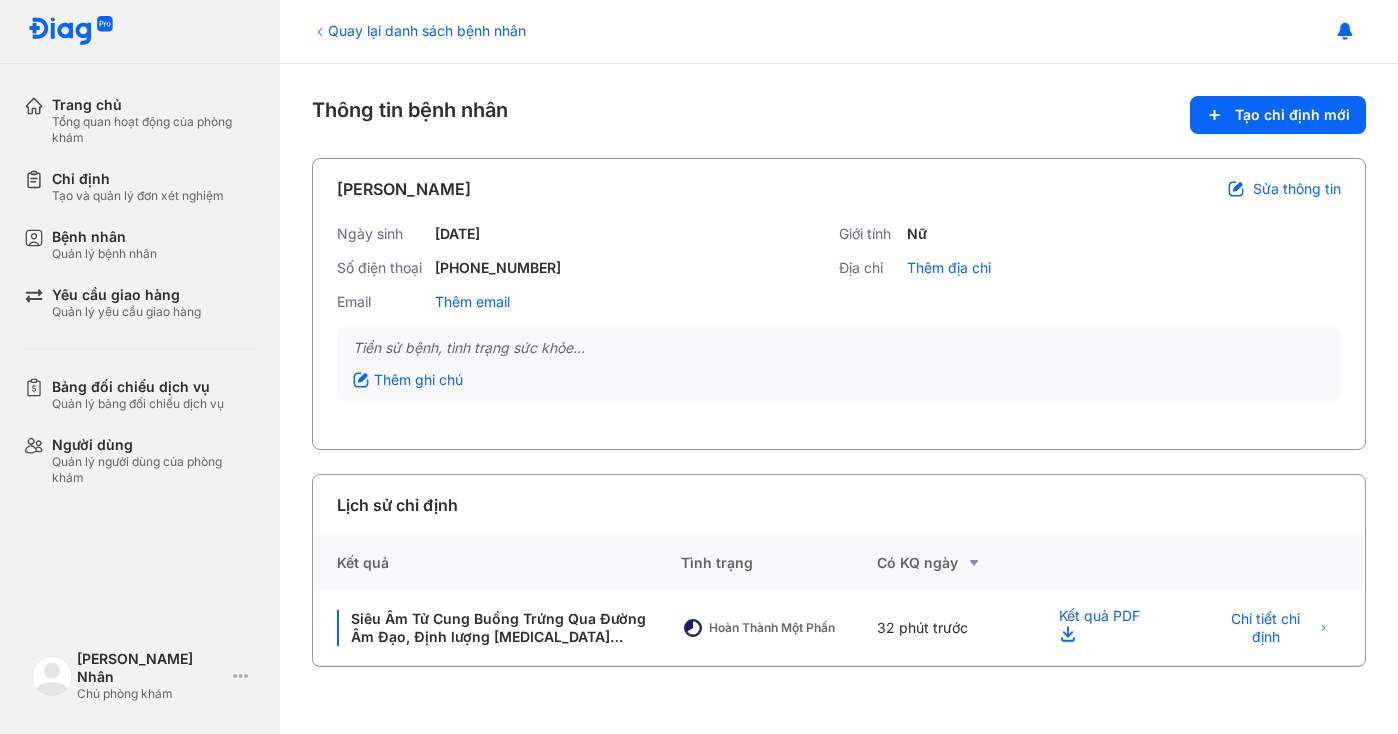 click on "Quay lại danh sách bệnh nhân" at bounding box center [419, 30] 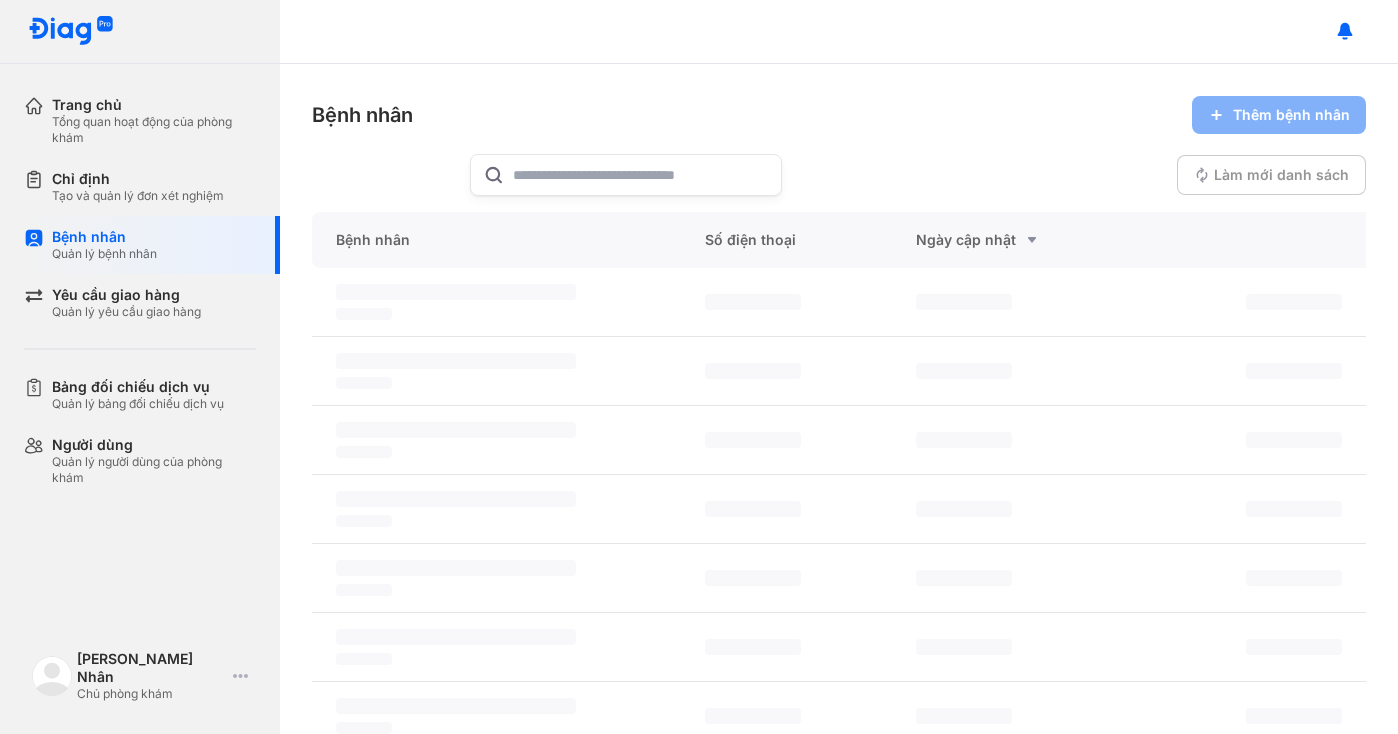 scroll, scrollTop: 0, scrollLeft: 0, axis: both 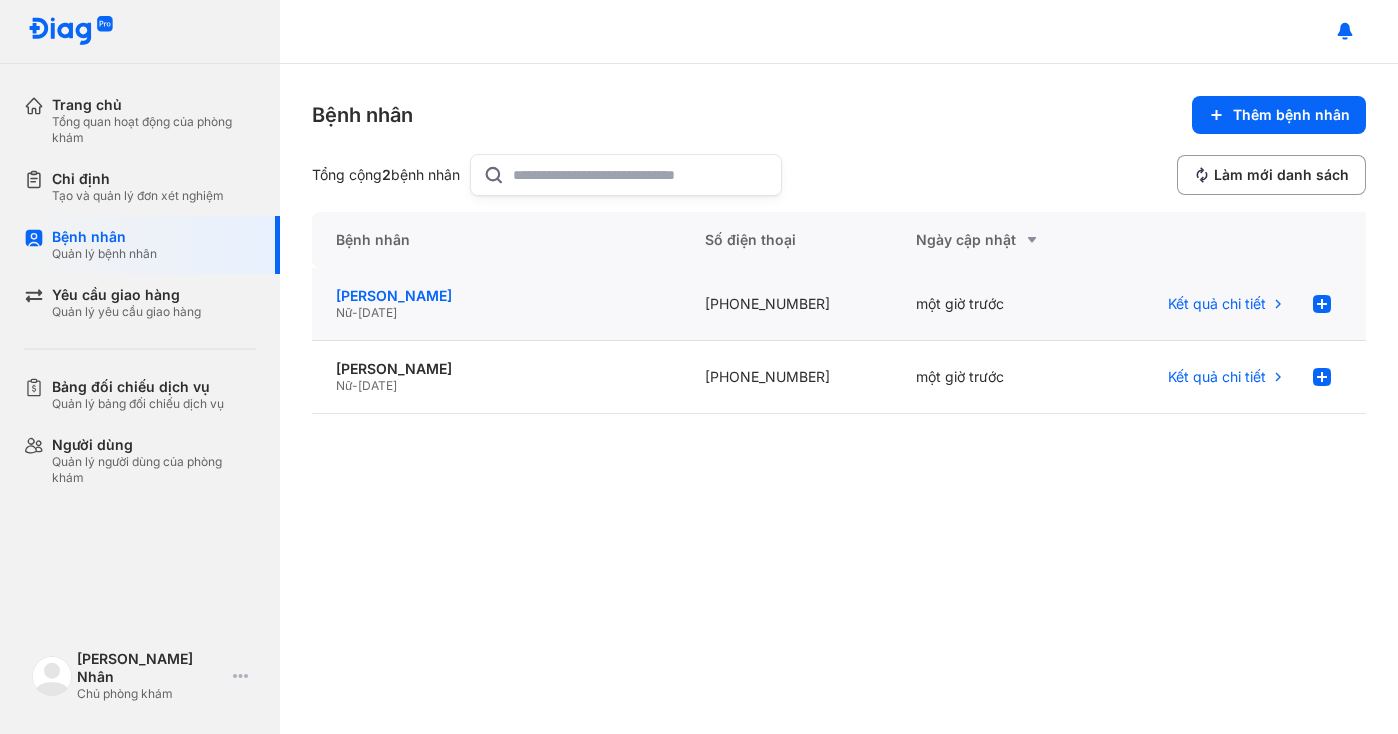click on "[PERSON_NAME]" 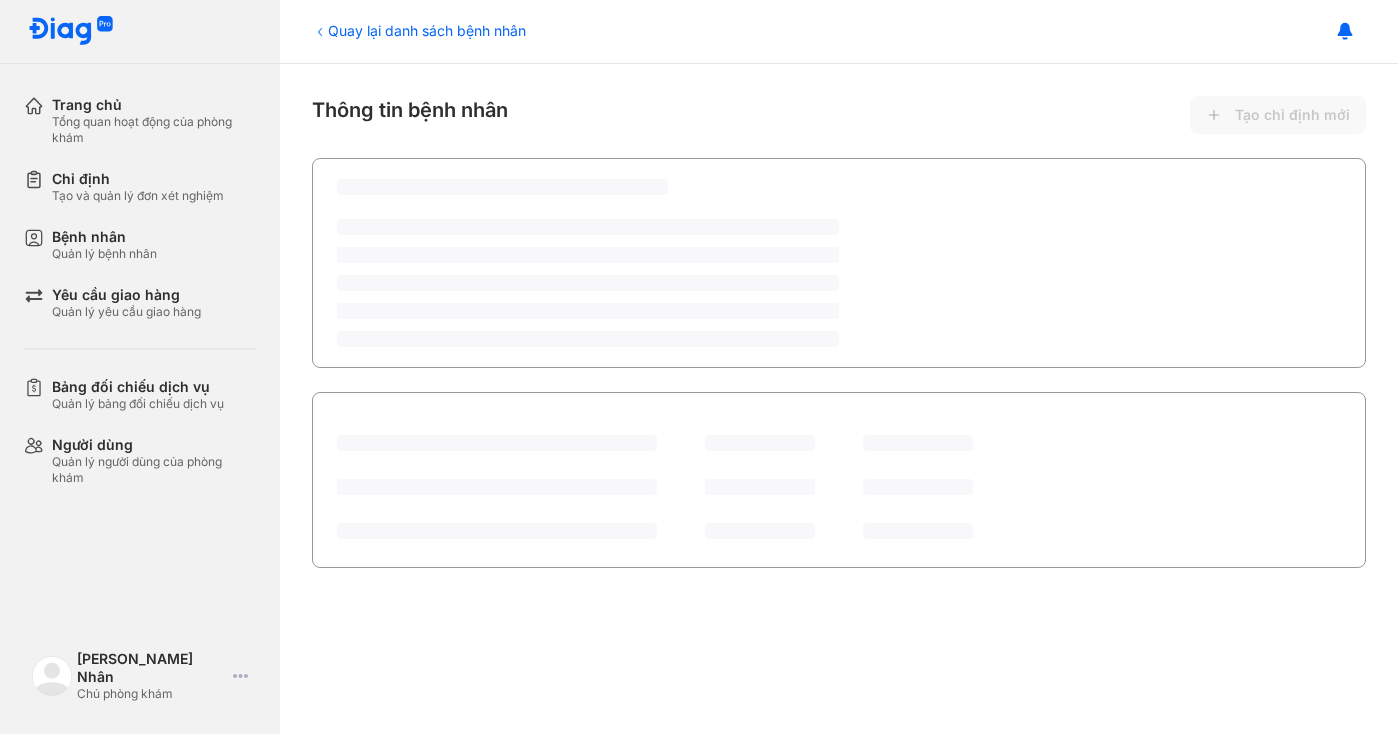 scroll, scrollTop: 0, scrollLeft: 0, axis: both 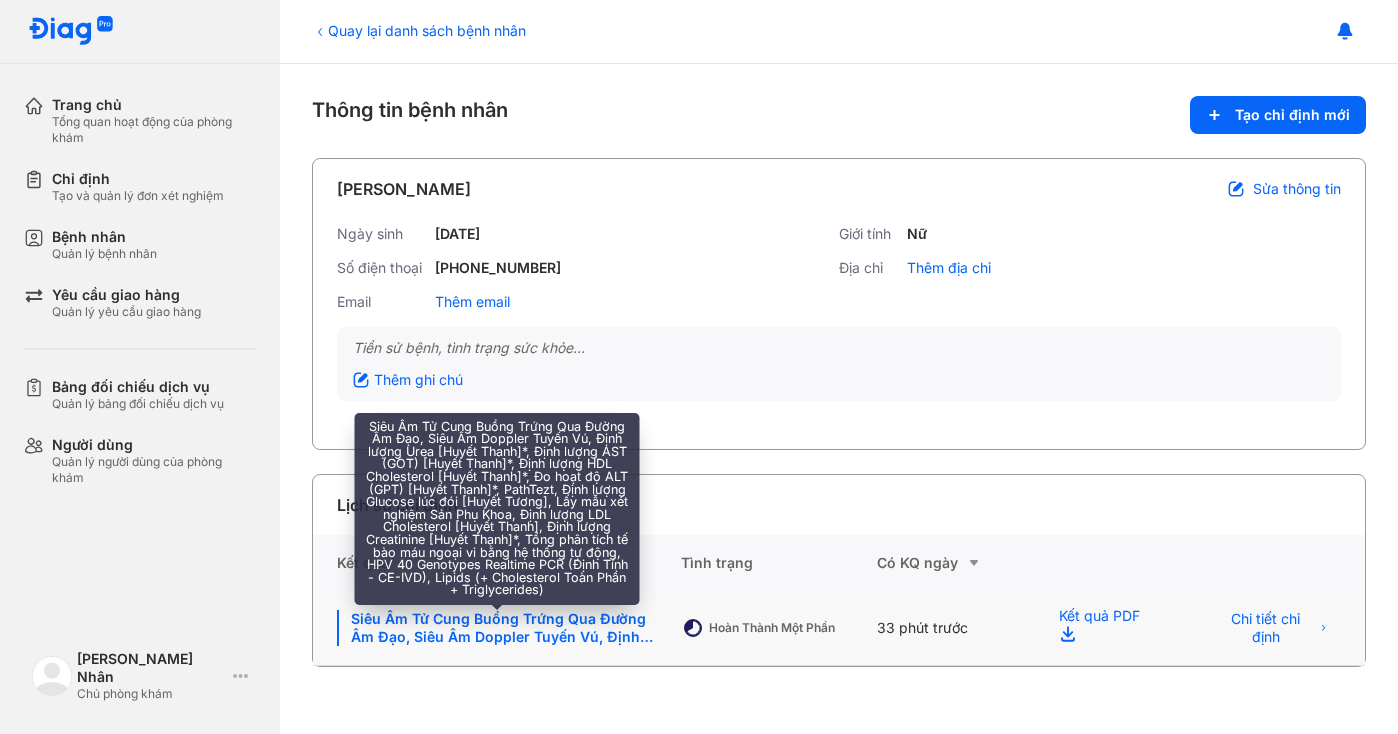 click on "Siêu Âm Tử Cung Buồng Trứng Qua Đường Âm Đạo, Siêu Âm Doppler Tuyến Vú, Định lượng Urea [Huyết Thanh]*, Định lượng AST (GOT) [Huyết Thanh]*, Định lượng HDL Cholesterol [Huyết Thanh]*, Đo hoạt độ ALT (GPT) [Huyết Thanh]*, PathTezt, Định lượng Glucose lúc đói [Huyết Tương], Lấy mẫu xét nghiệm Sản Phụ Khoa, Định lượng LDL Cholesterol [Huyết Thanh], Định lượng Creatinine [Huyết Thanh]*, Tổng phân tích tế bào máu ngoại vi bằng hệ thống tự động, HPV 40 Genotypes Realtime PCR (Định Tính - CE-IVD), Lipids (+ Cholesterol Toàn Phần + Triglycerides)" 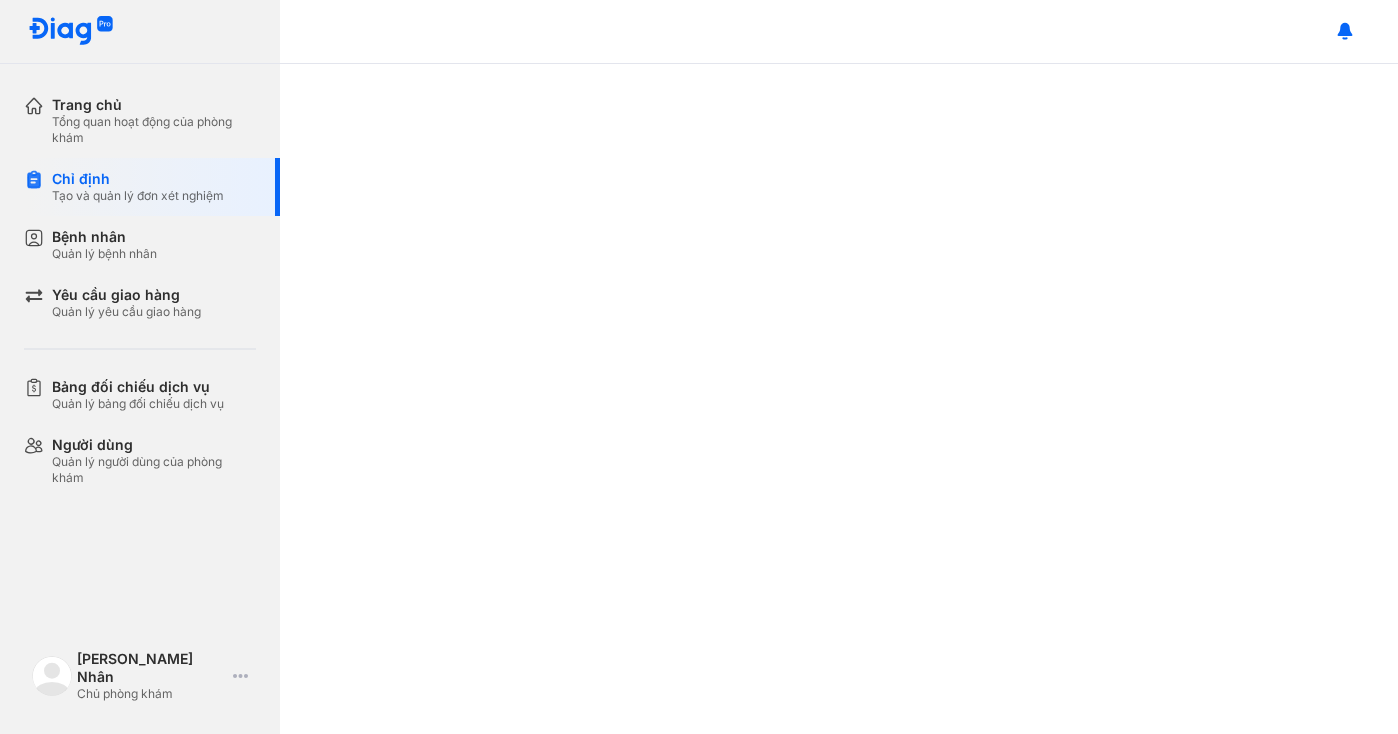scroll, scrollTop: 0, scrollLeft: 0, axis: both 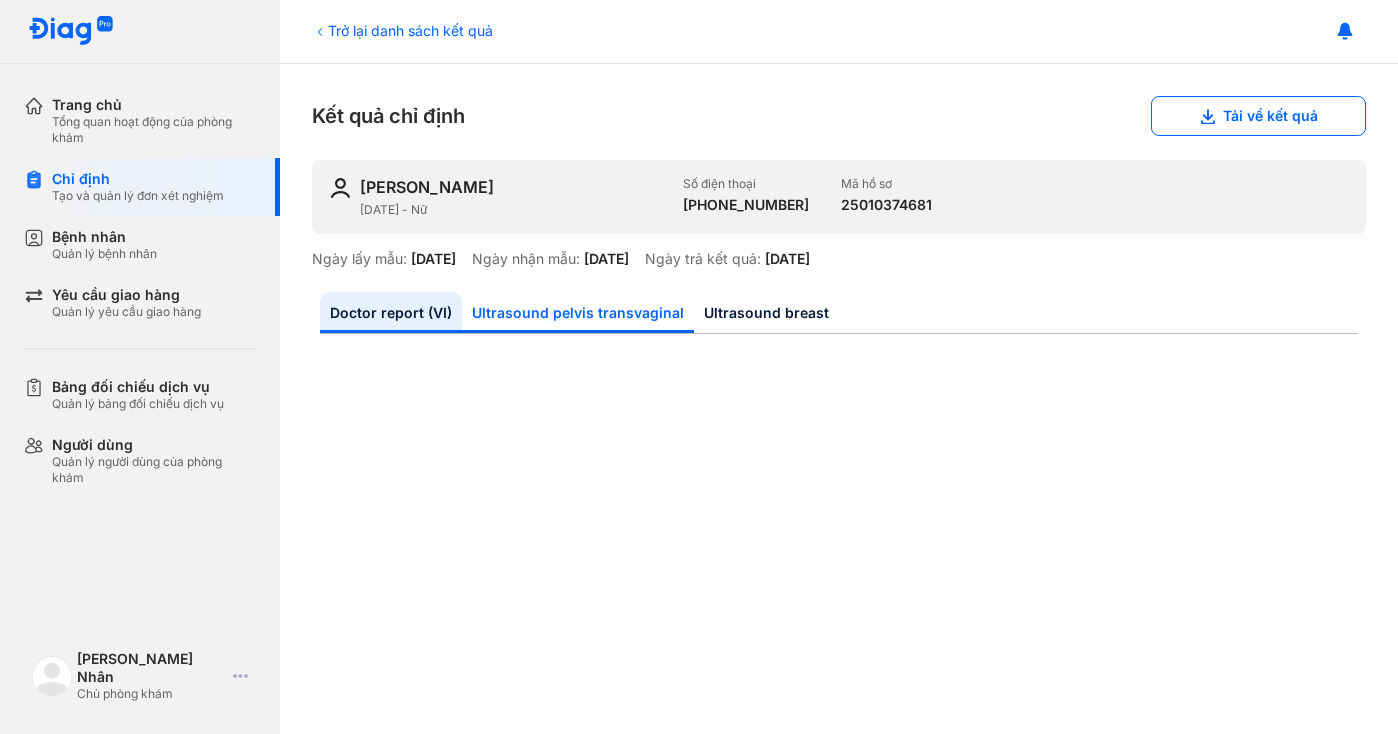 click on "Ultrasound pelvis transvaginal" at bounding box center (578, 312) 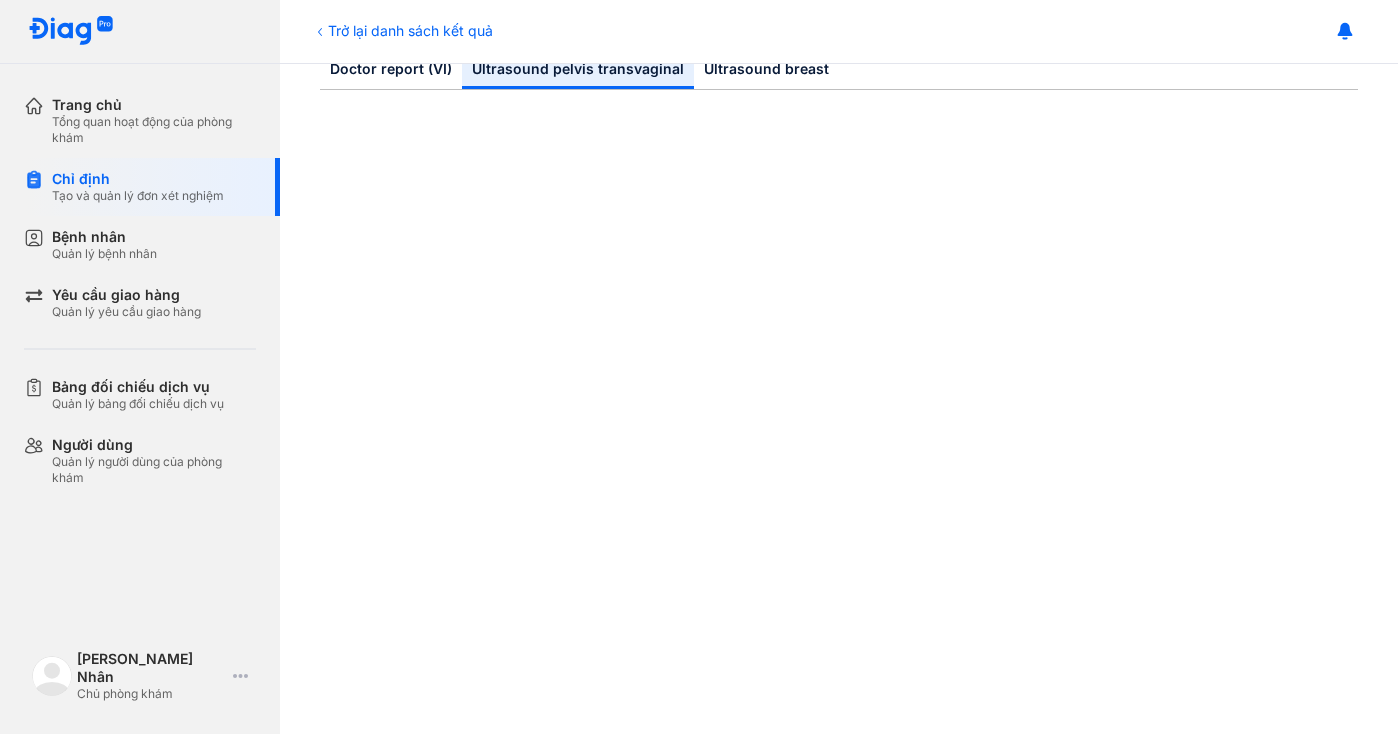 scroll, scrollTop: 117, scrollLeft: 0, axis: vertical 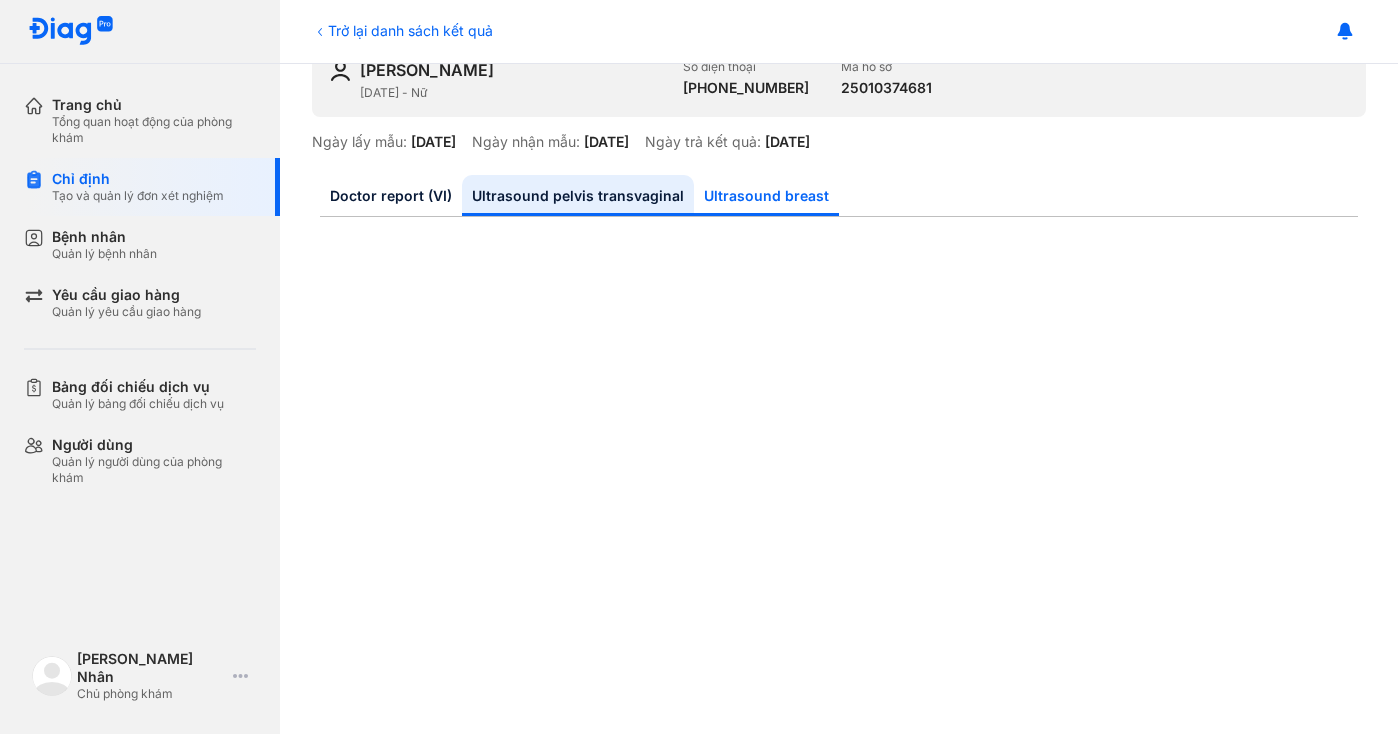 click on "Ultrasound breast" at bounding box center [766, 195] 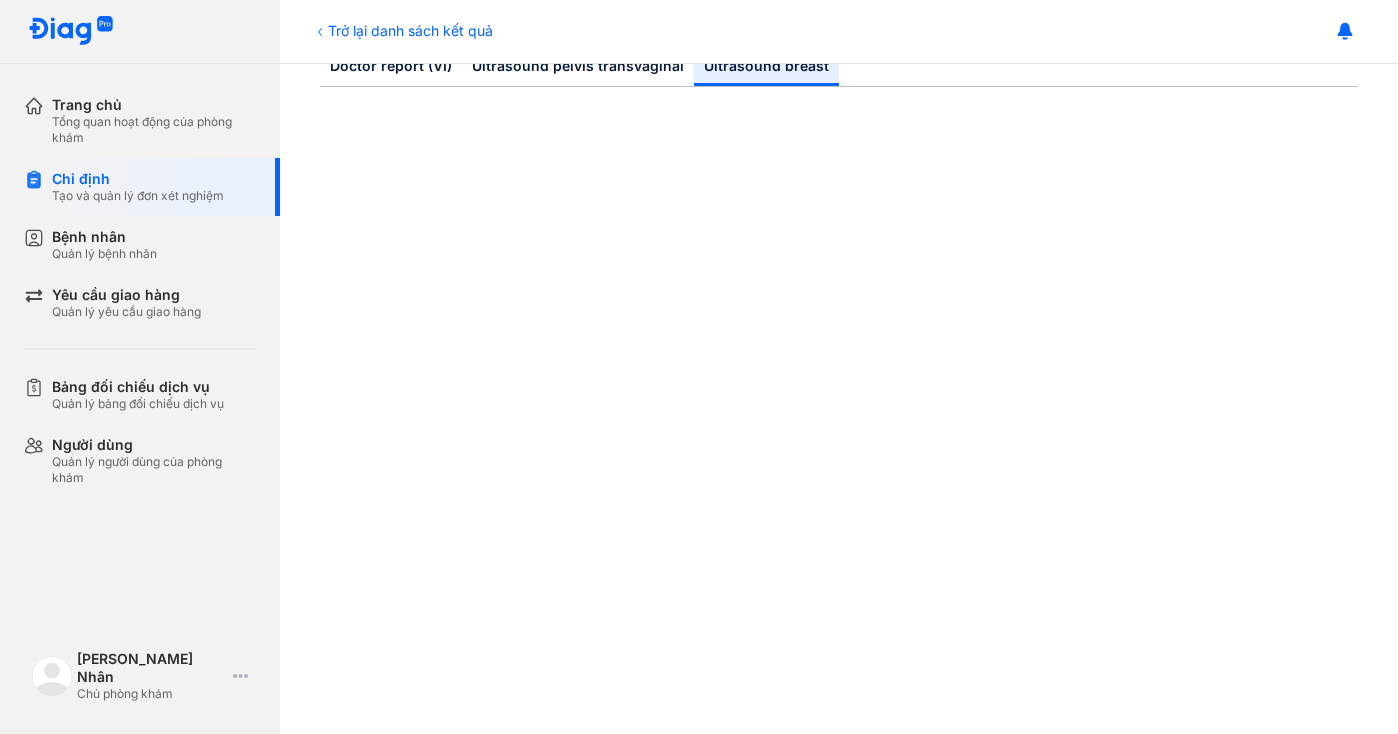scroll, scrollTop: 0, scrollLeft: 0, axis: both 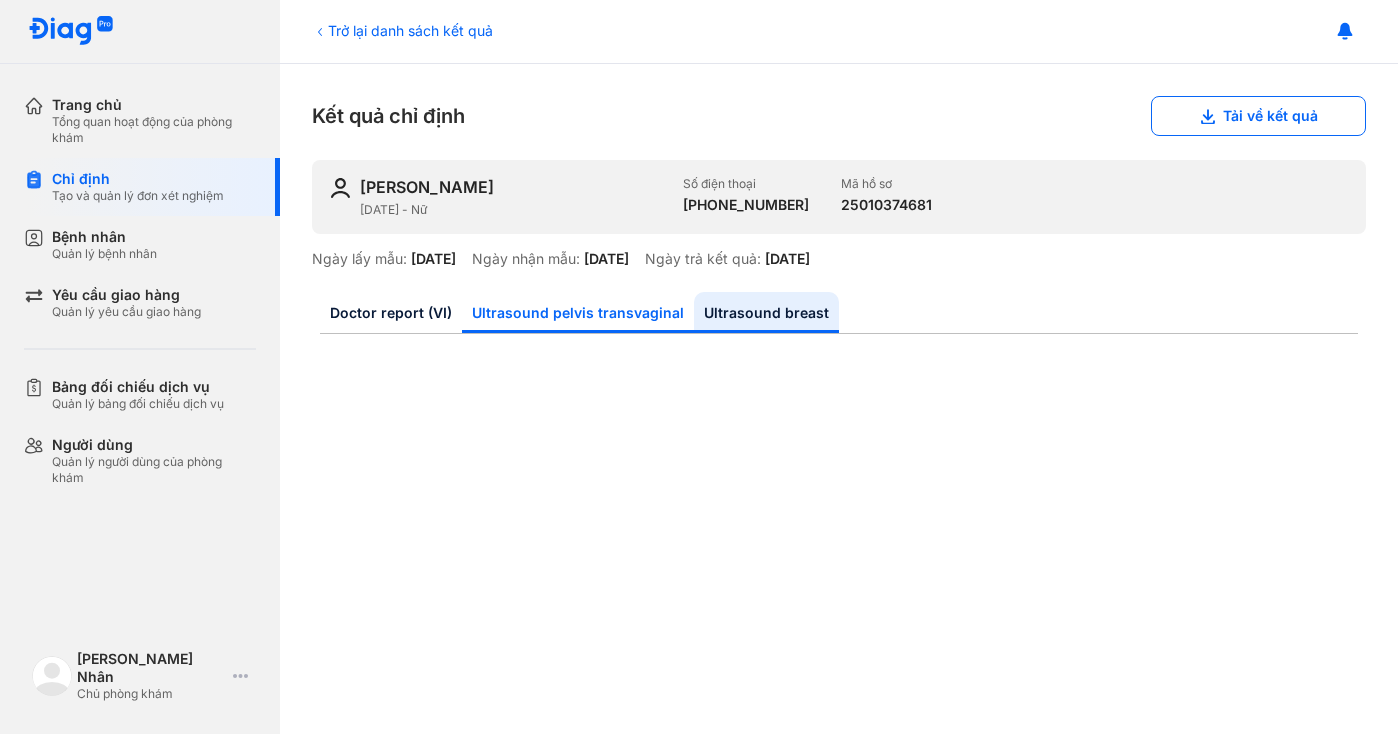 click on "Ultrasound pelvis transvaginal" at bounding box center (578, 312) 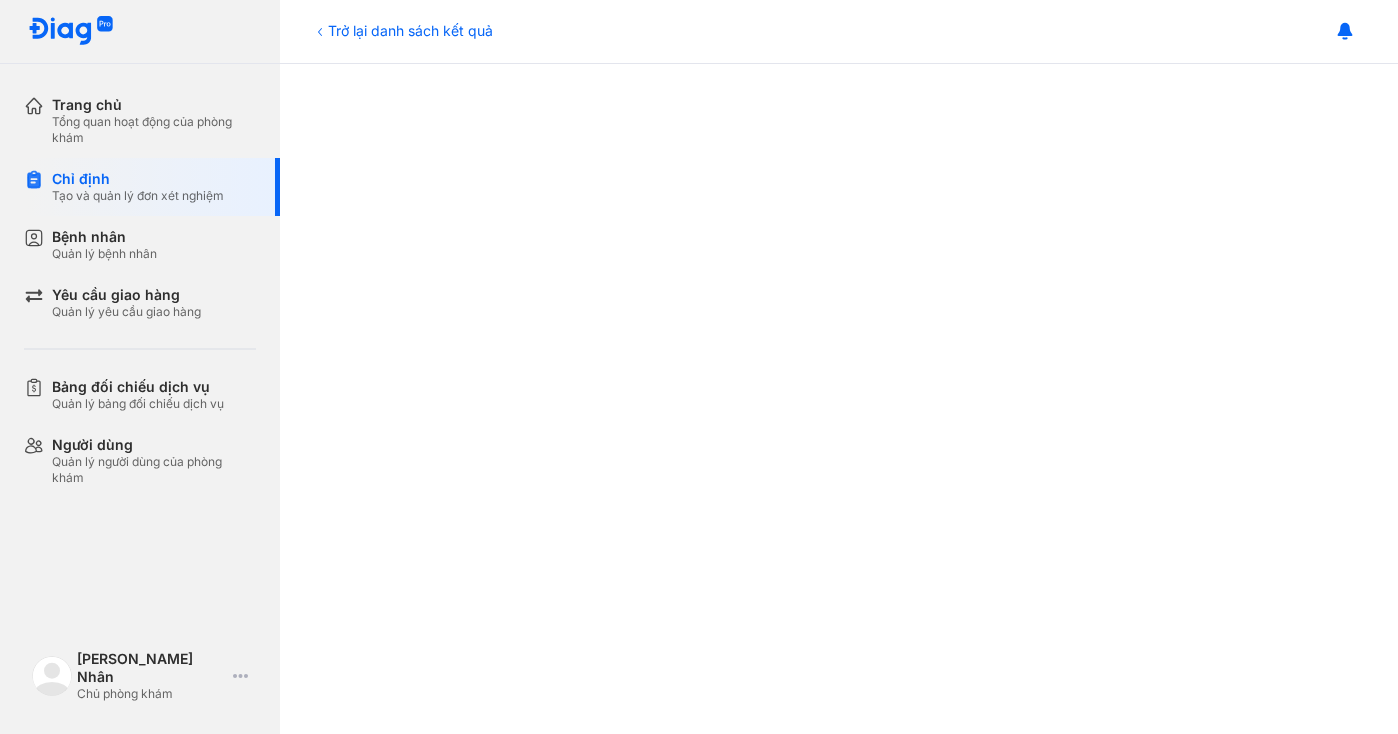 scroll, scrollTop: 906, scrollLeft: 0, axis: vertical 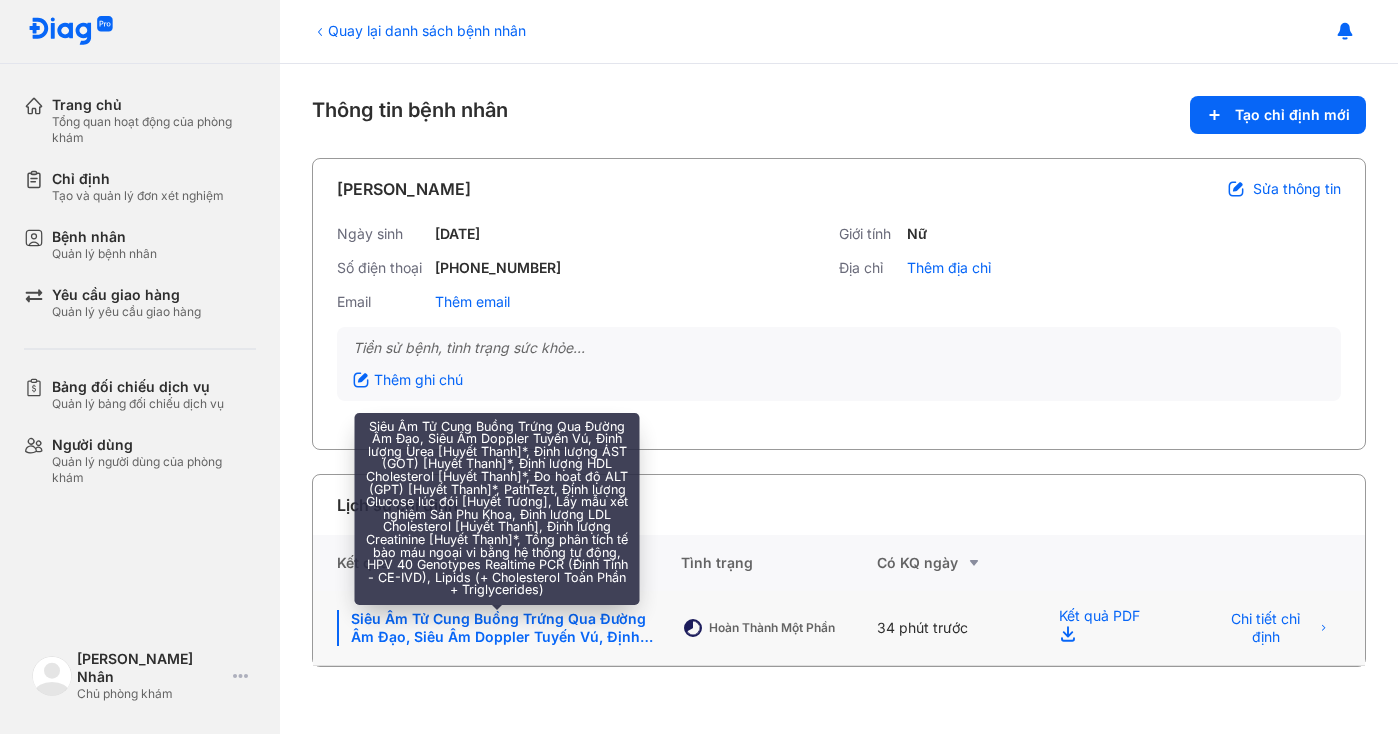 click on "Siêu Âm Tử Cung Buồng Trứng Qua Đường Âm Đạo, Siêu Âm Doppler Tuyến Vú, Định lượng [MEDICAL_DATA] [Huyết Thanh]*, Định lượng AST (GOT) [Huyết Thanh]*, Định lượng HDL Cholesterol [[PERSON_NAME]]*, Đo hoạt độ ALT (GPT) [Huyết Thanh]*, PathTezt, Định lượng Glucose lúc đói [Huyết Tương], Lấy mẫu xét nghiệm Sản Phụ Khoa, Định lượng LDL Cholesterol [Huyết Thanh], Định lượng Creatinine [Huyết Thanh]*, Tổng phân tích tế bào máu ngoại vi bằng hệ thống tự động, HPV 40 Genotypes Realtime PCR (Định Tính - CE-IVD), Lipids (+ Cholesterol Toàn Phần + Triglycerides)" 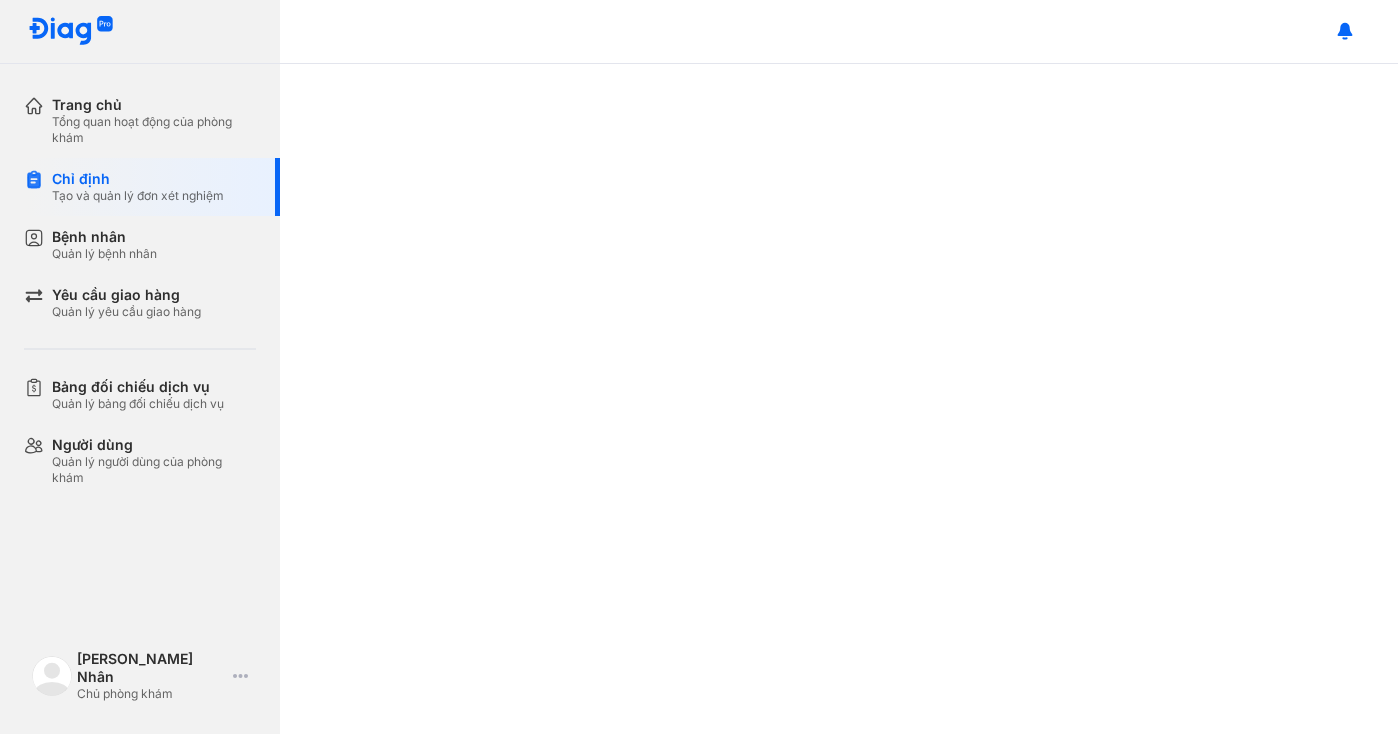 scroll, scrollTop: 0, scrollLeft: 0, axis: both 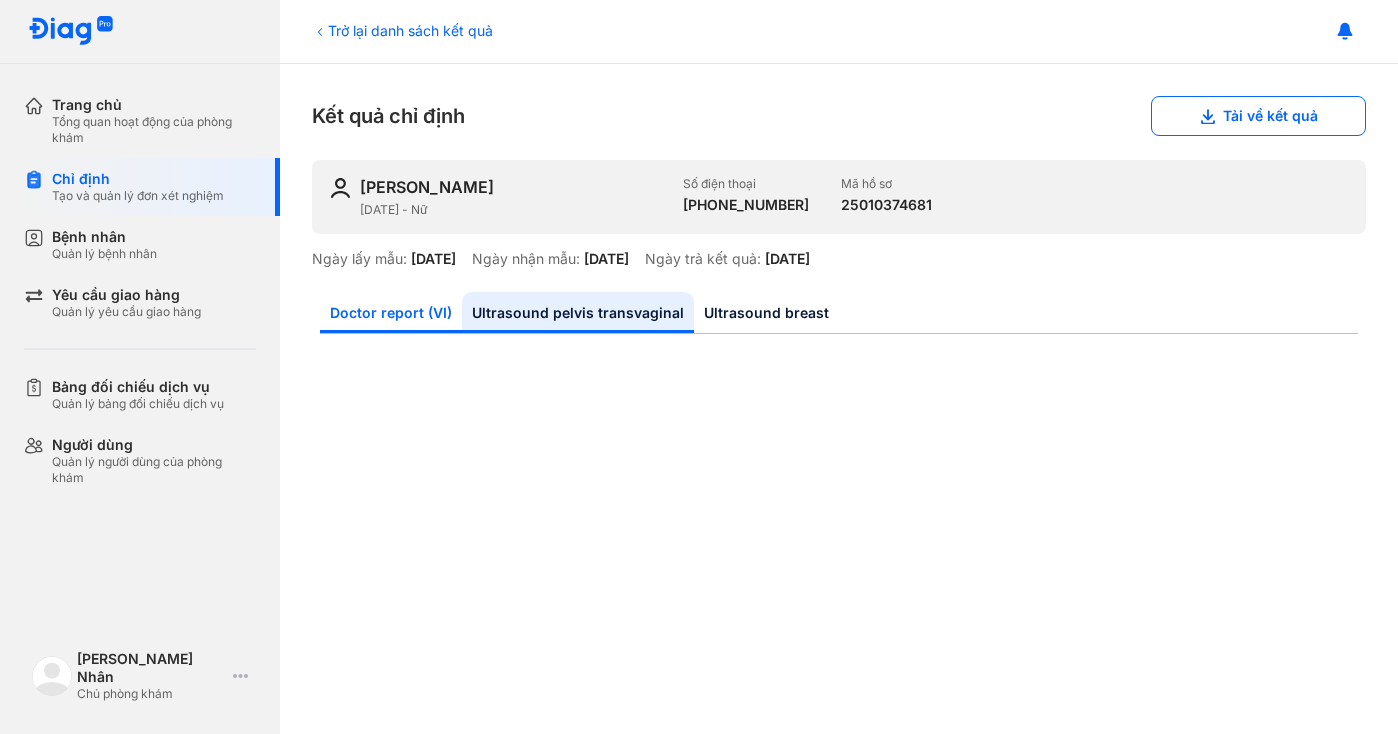 click on "Doctor report (VI)" at bounding box center (391, 312) 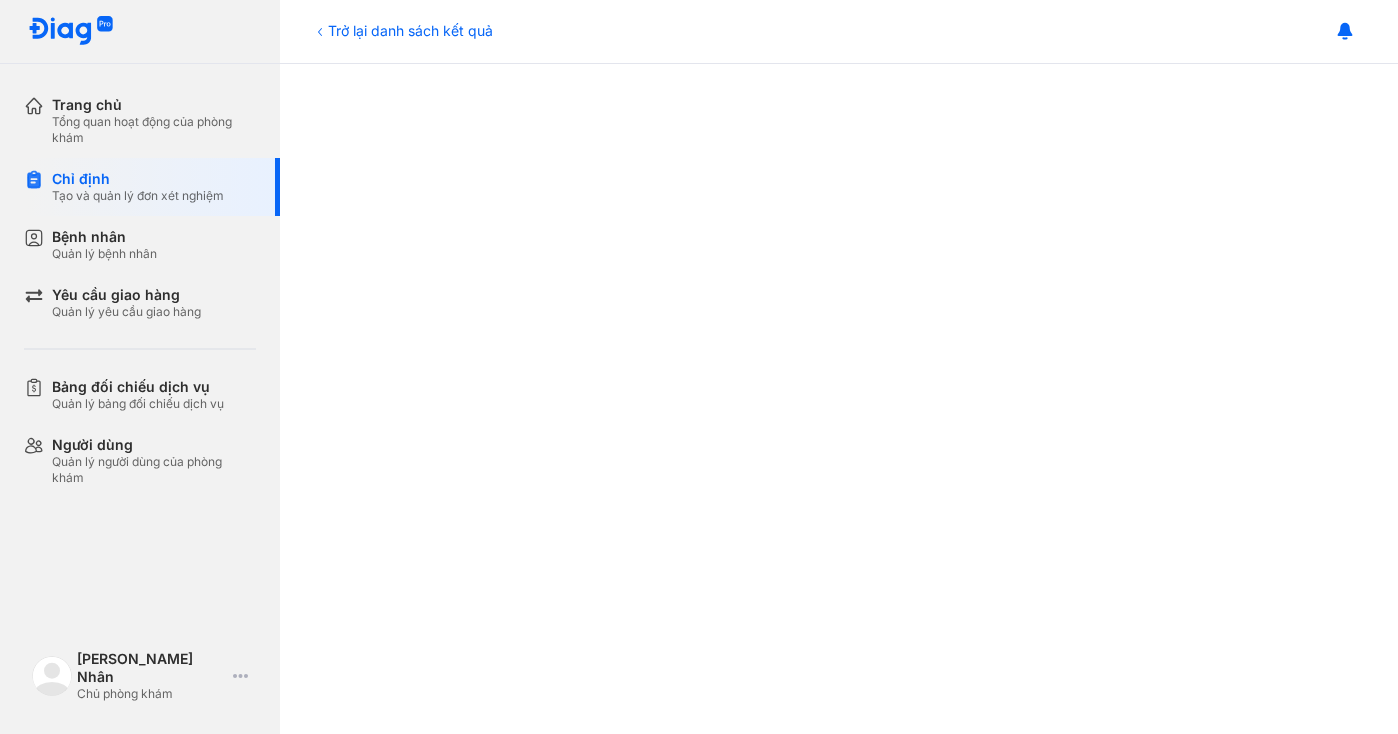 scroll, scrollTop: 0, scrollLeft: 0, axis: both 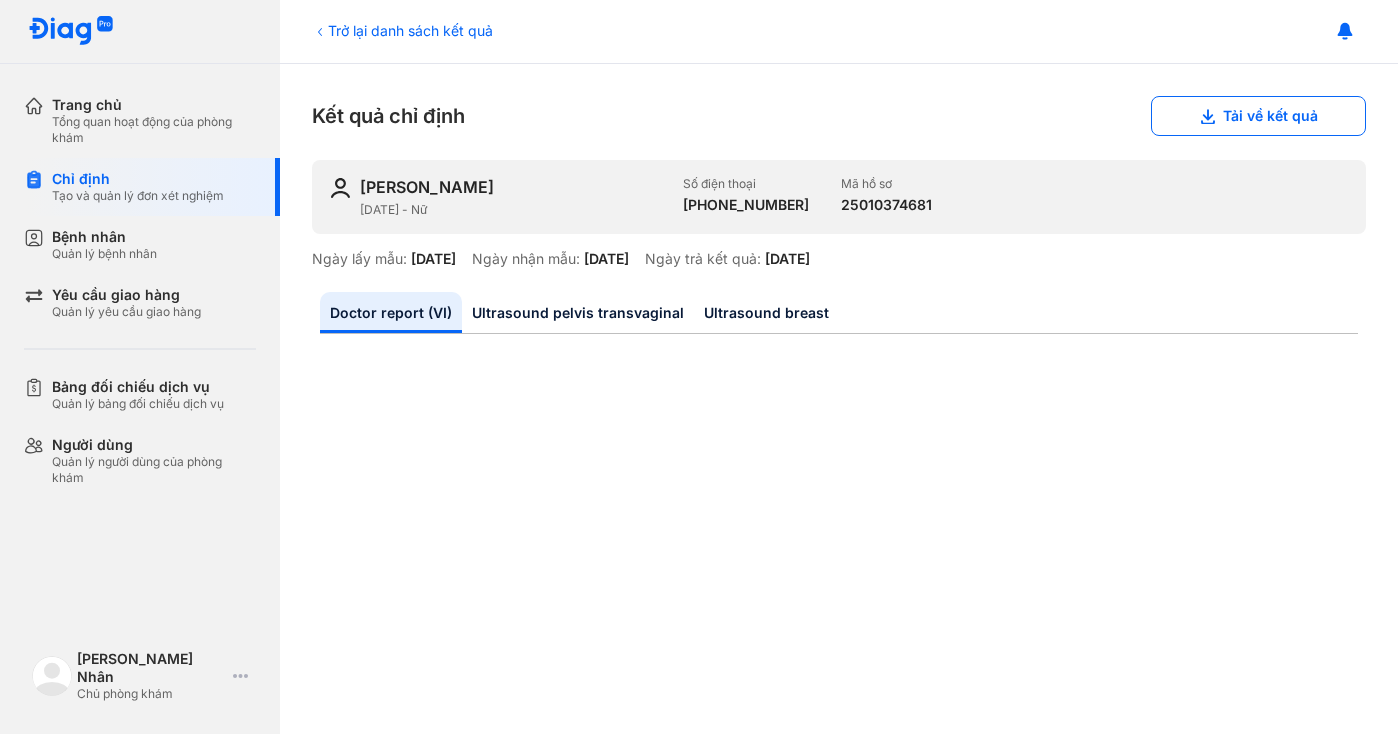 click at bounding box center [71, 31] 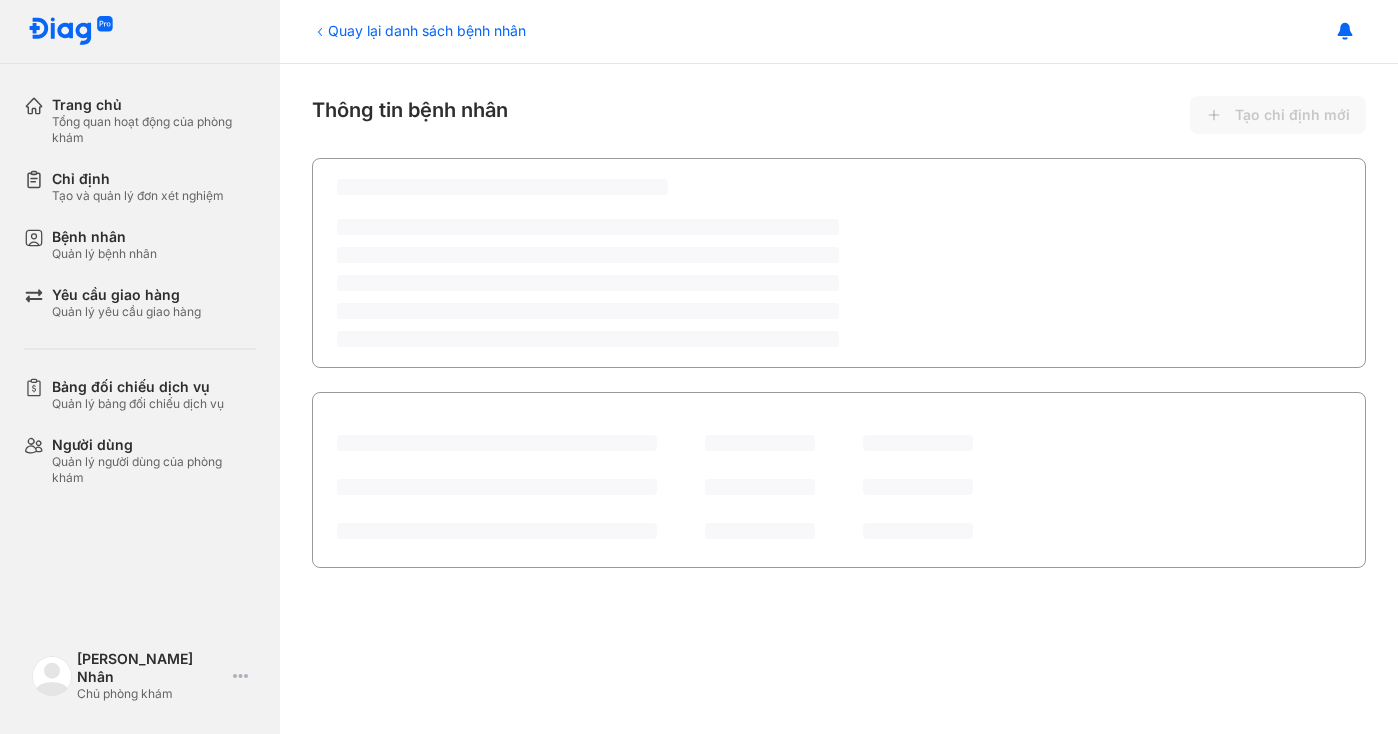 scroll, scrollTop: 0, scrollLeft: 0, axis: both 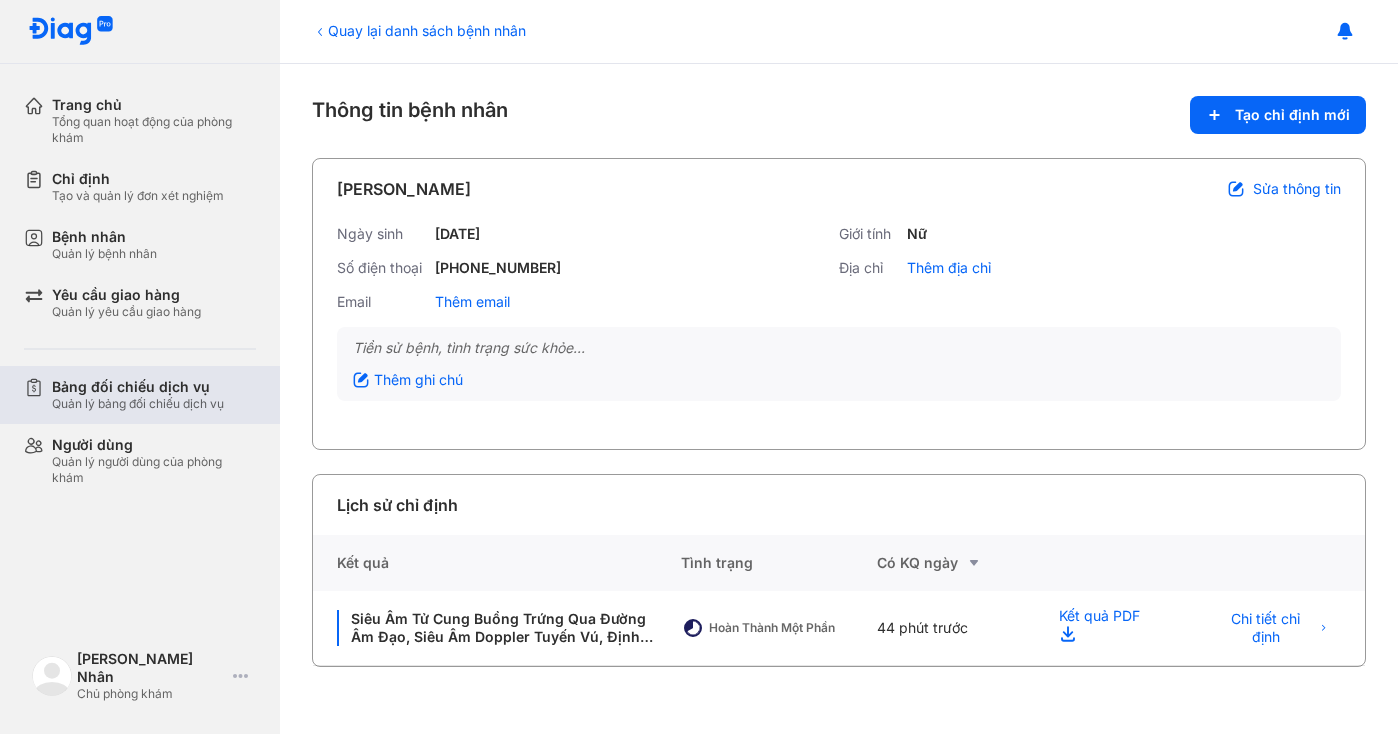 click on "Quản lý bảng đối chiếu dịch vụ" at bounding box center [138, 404] 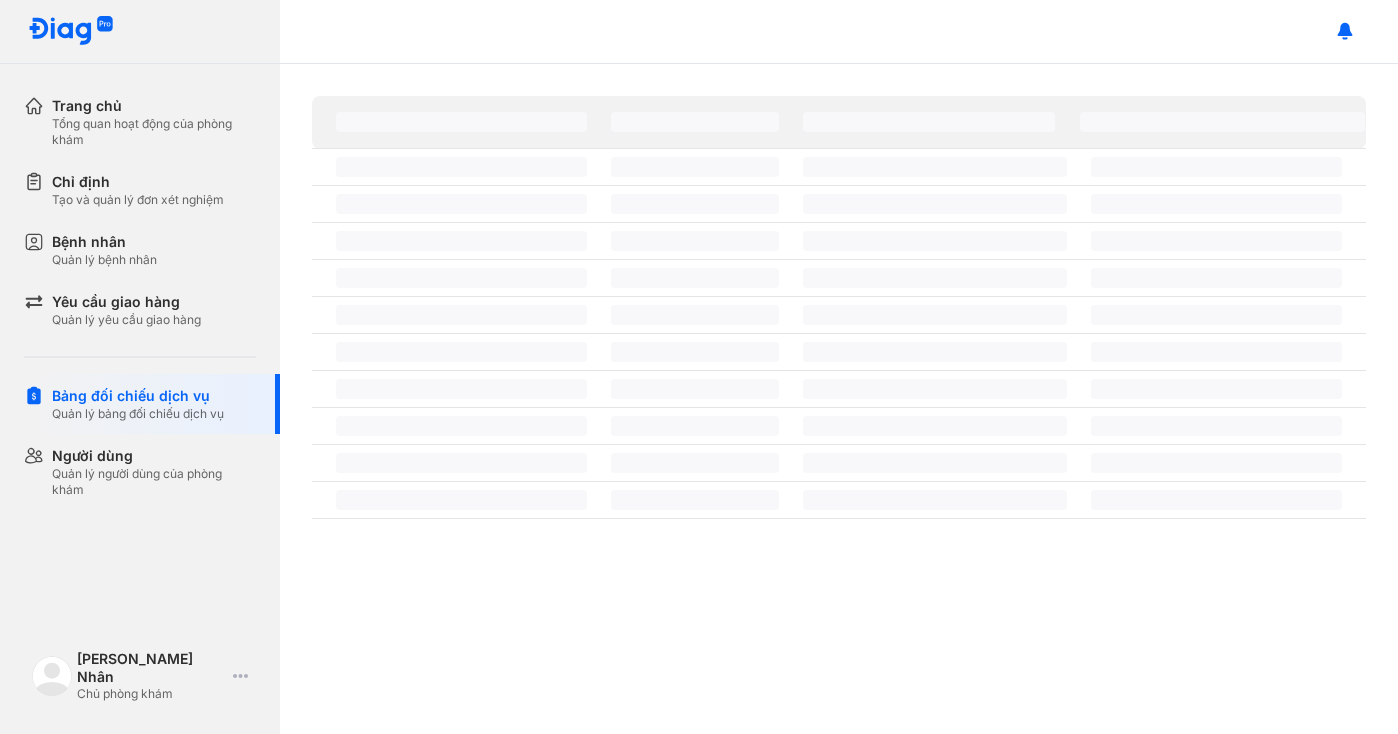 scroll, scrollTop: 0, scrollLeft: 0, axis: both 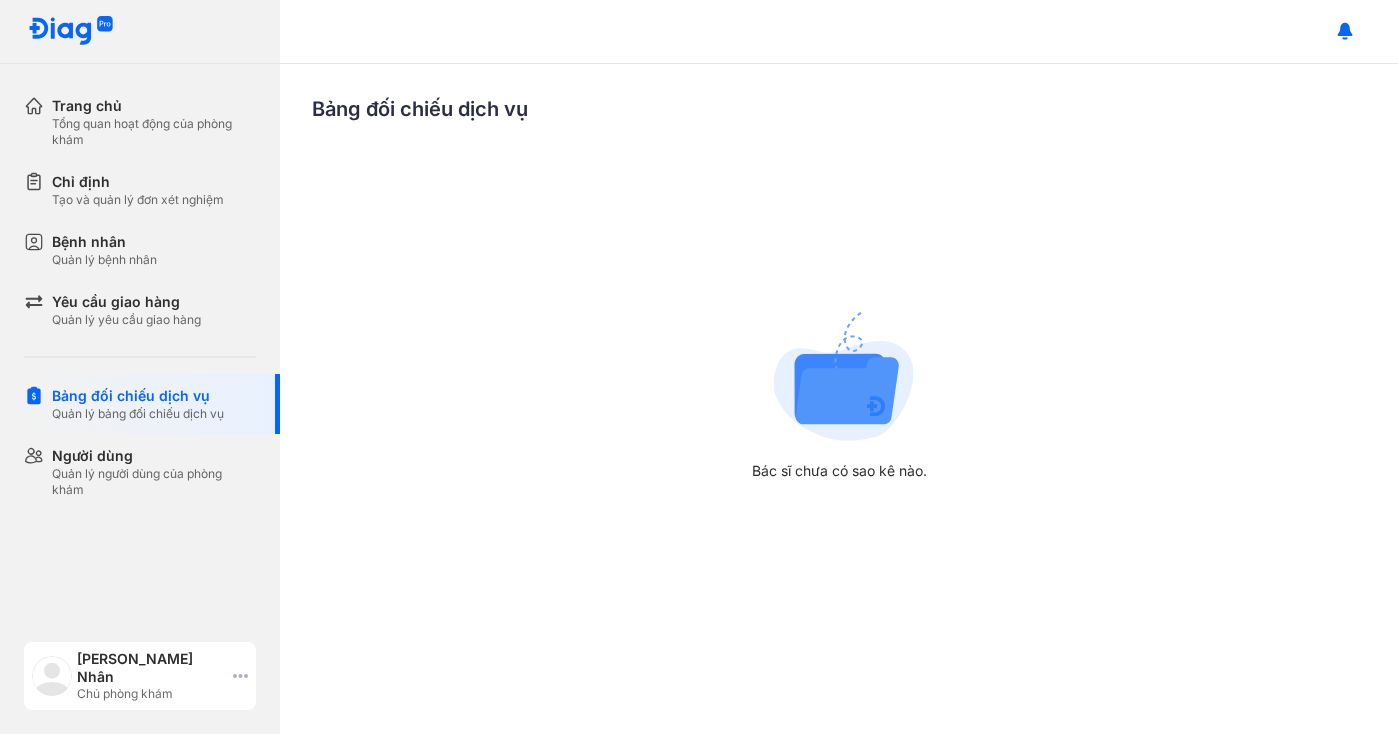 click on "[PERSON_NAME] Nhân" at bounding box center (151, 668) 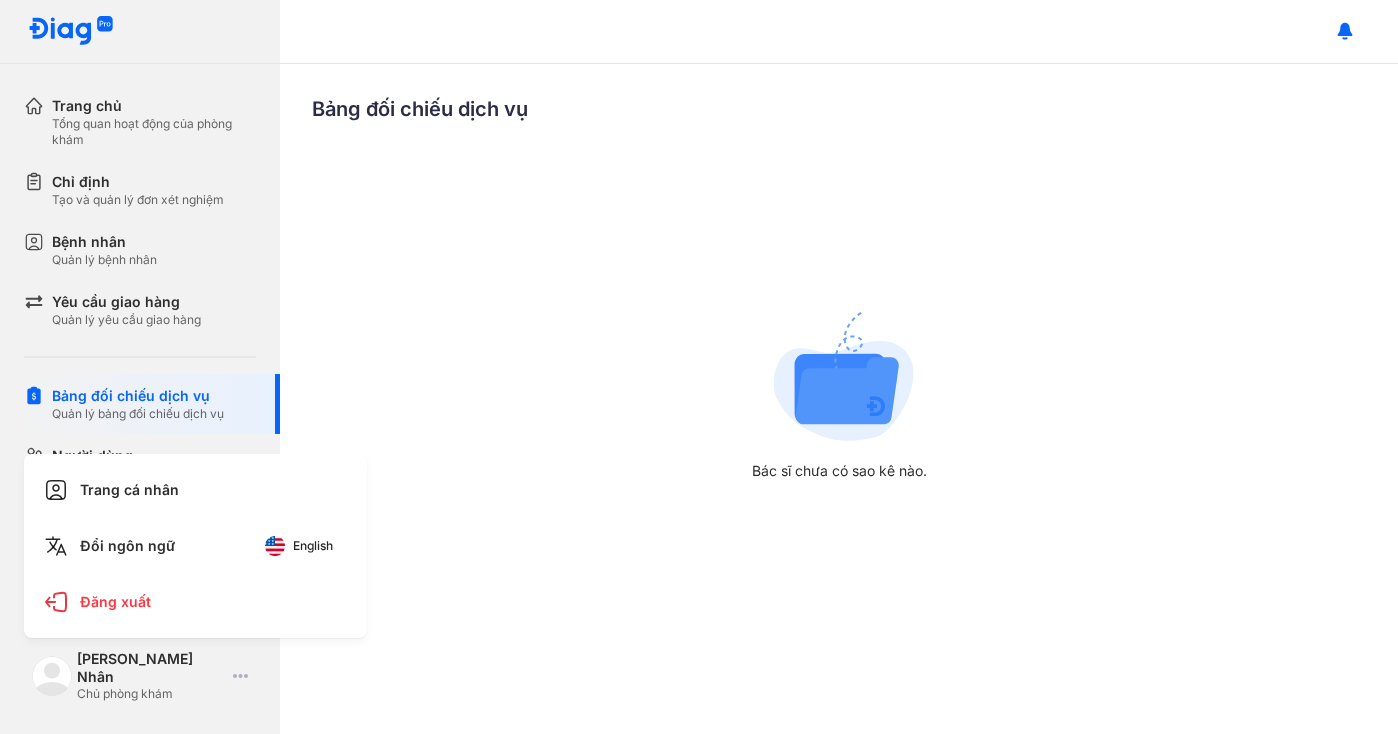click on "Bảng đối chiếu dịch vụ Bác sĩ chưa có sao kê nào." at bounding box center (839, 399) 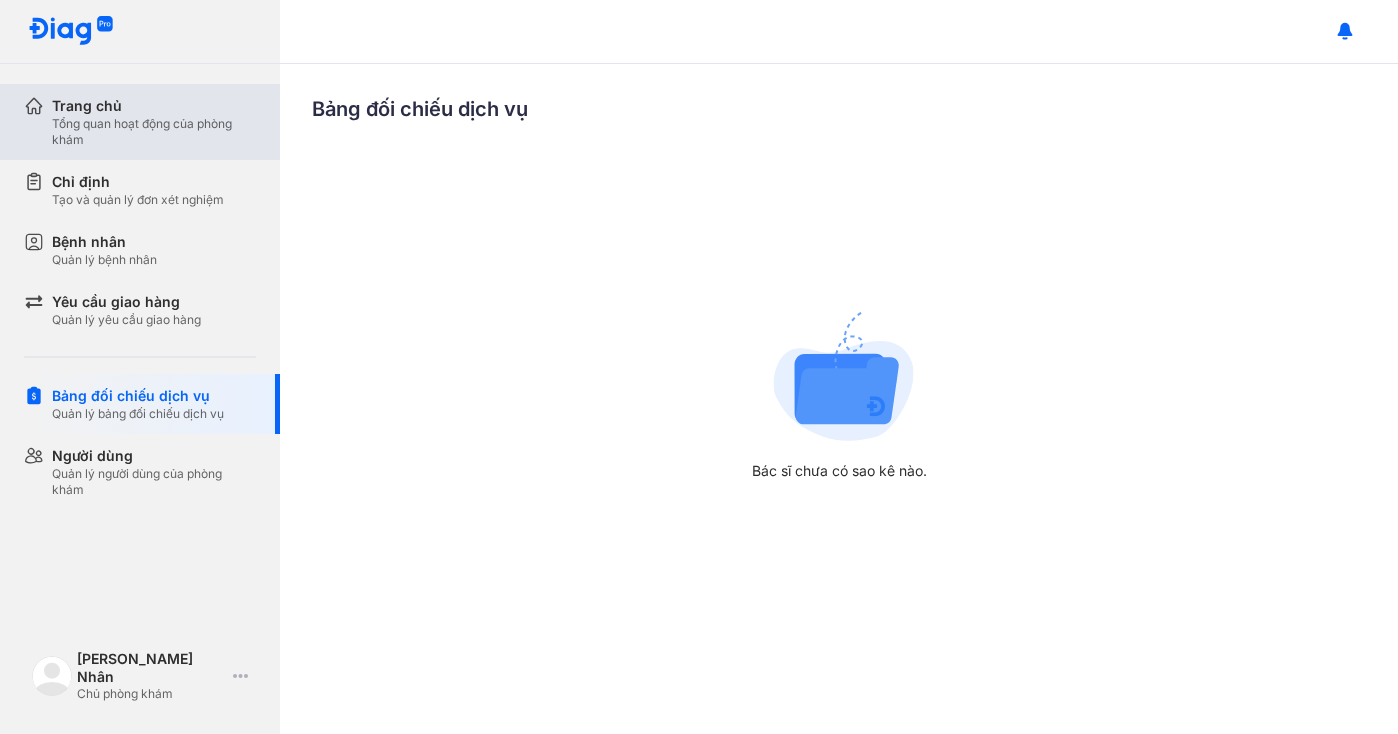 click on "Tổng quan hoạt động của phòng khám" at bounding box center (154, 132) 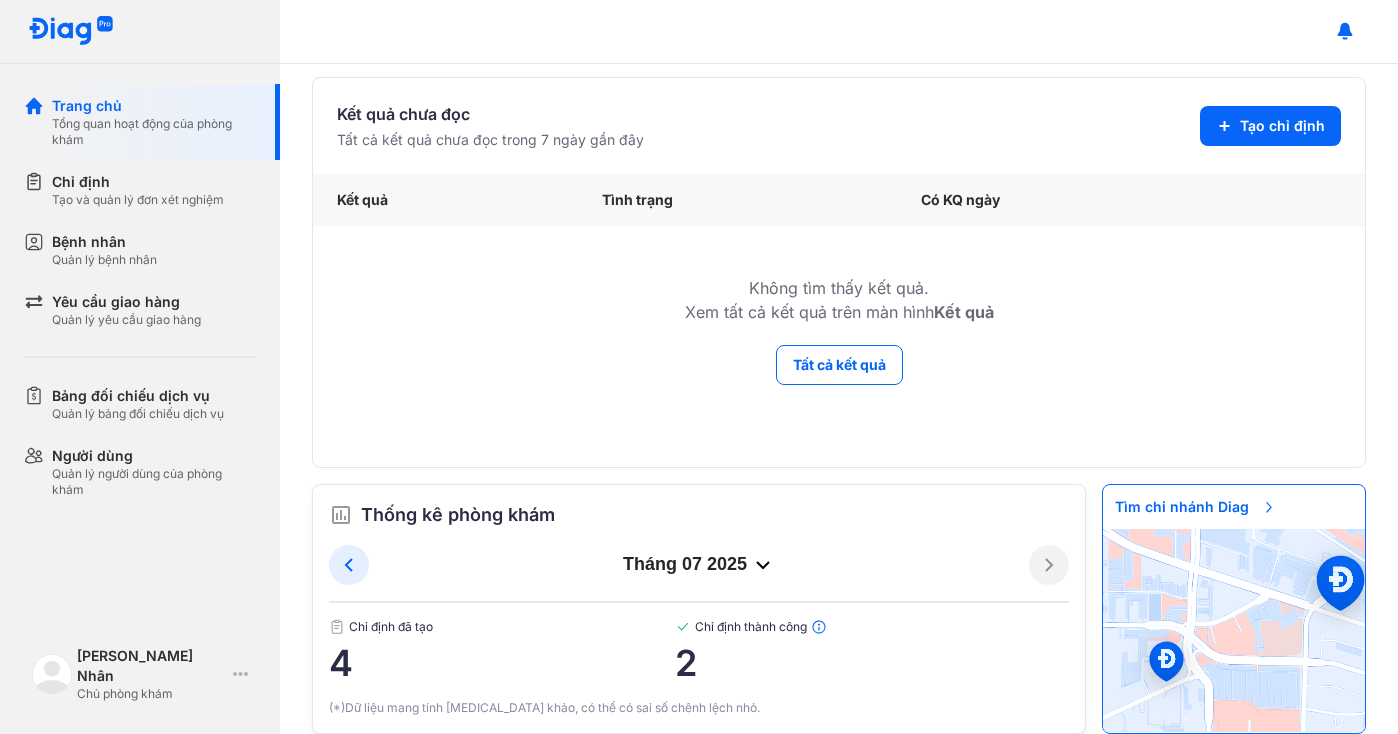 scroll, scrollTop: 105, scrollLeft: 0, axis: vertical 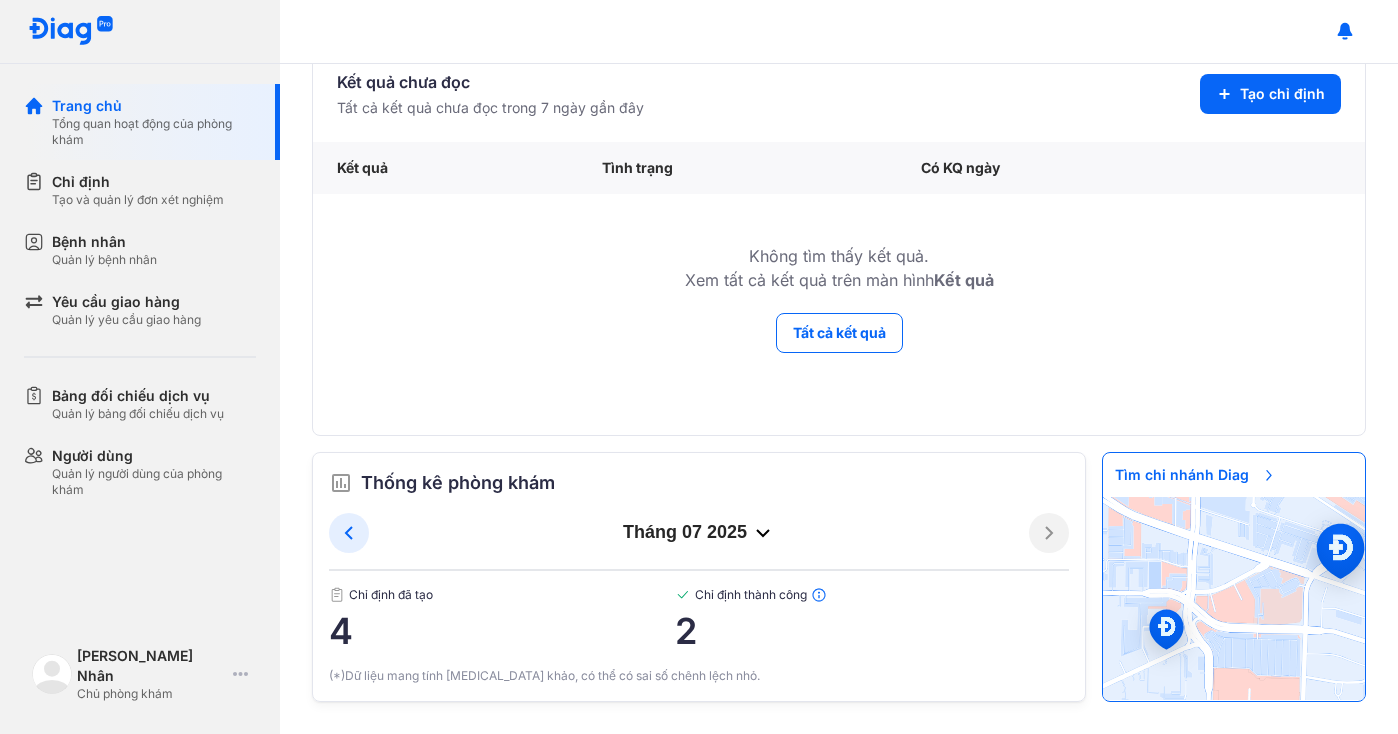 click at bounding box center (71, 31) 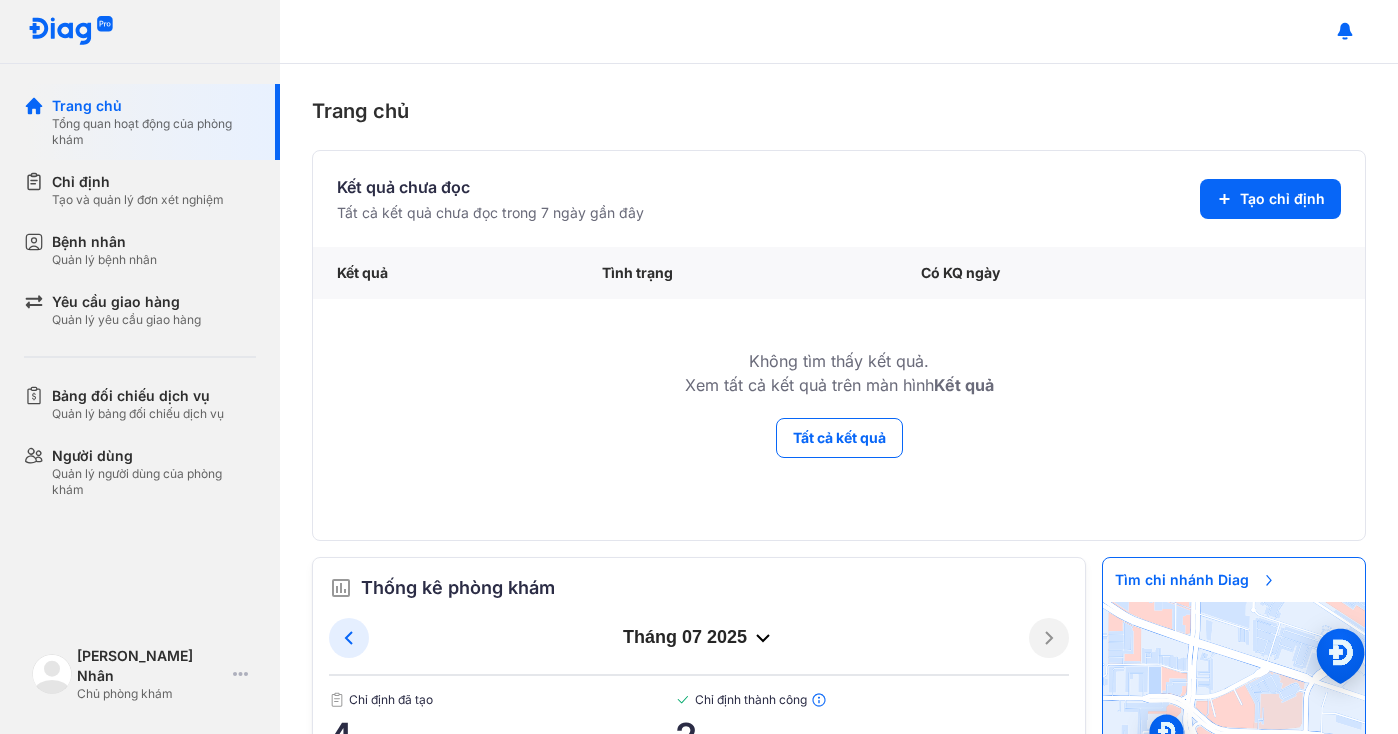 scroll, scrollTop: 105, scrollLeft: 0, axis: vertical 